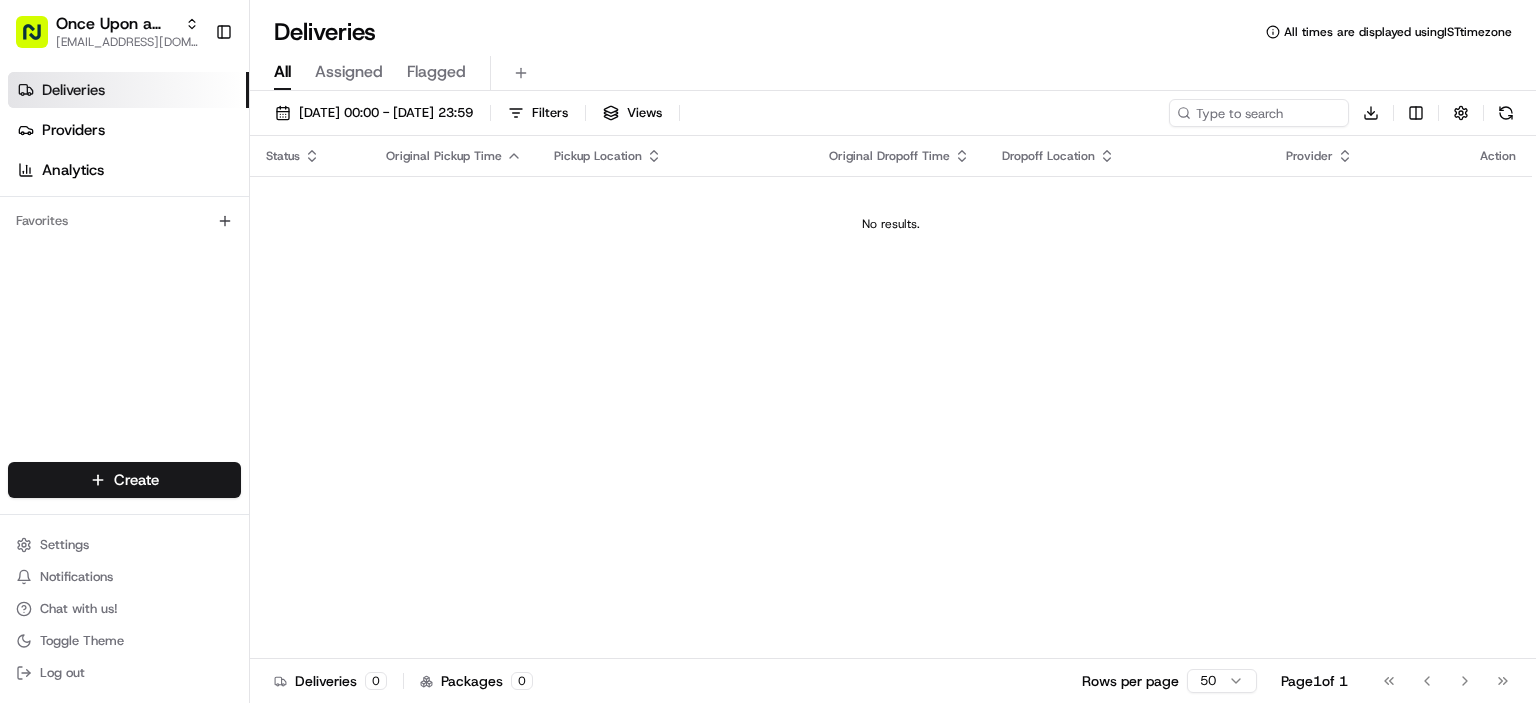 scroll, scrollTop: 0, scrollLeft: 0, axis: both 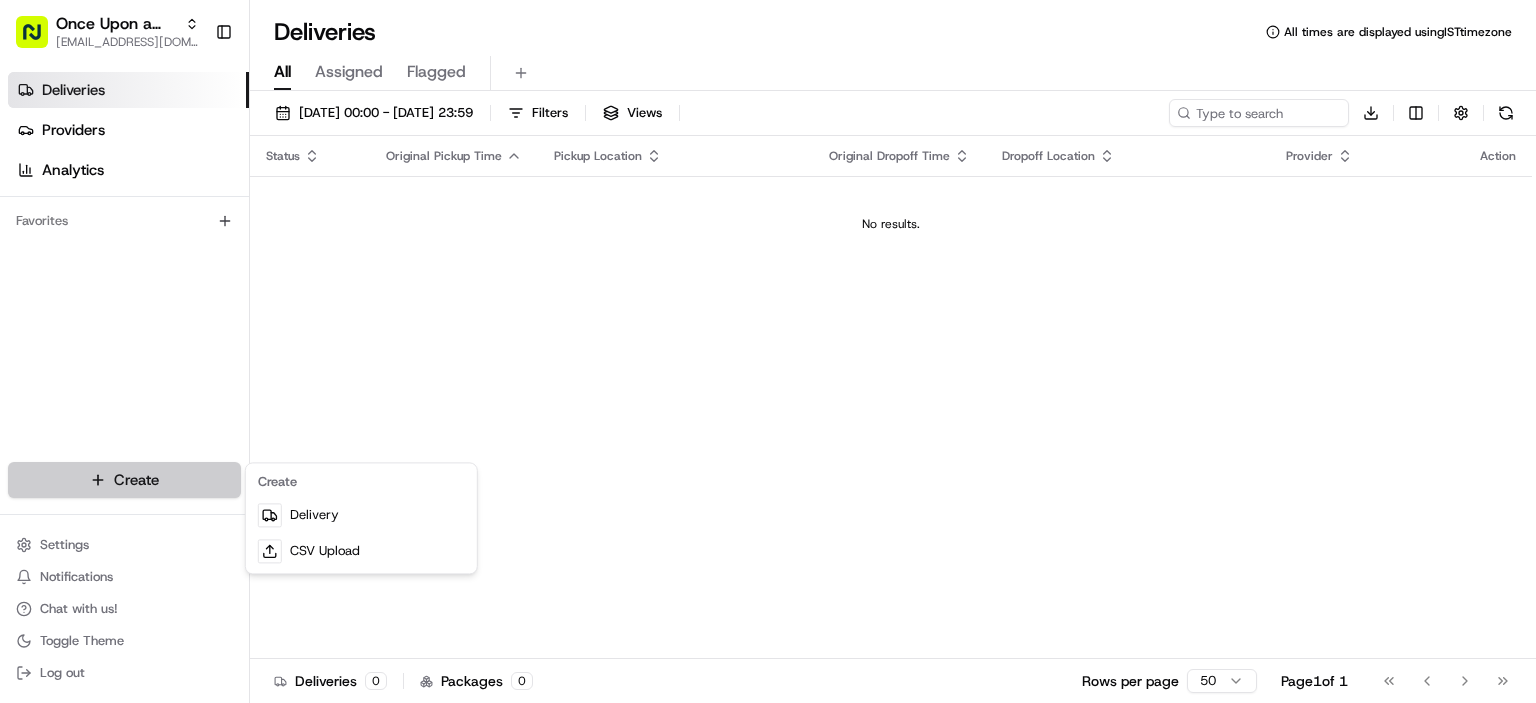 click on "Once Upon a Grill - [GEOGRAPHIC_DATA] Rd [EMAIL_ADDRESS][DOMAIN_NAME] Toggle Sidebar Deliveries Providers Analytics Favorites Main Menu Members & Organization Organization Users Roles Preferences Customization Tracking Orchestration Automations Dispatch Strategy Locations Pickup Locations Dropoff Locations Billing Billing Refund Requests Integrations Notification Triggers Webhooks API Keys Request Logs Create Settings Notifications Chat with us! Toggle Theme Log out Deliveries All times are displayed using  IST  timezone All Assigned Flagged [DATE] 00:00 - [DATE] 23:59 Filters Views Download Status Original Pickup Time Pickup Location Original Dropoff Time Dropoff Location Provider Action No results. Deliveries 0 Packages 0 Rows per page 50 Page  1  of   1 Go to first page Go to previous page Go to next page Go to last page
Create Delivery CSV Upload" at bounding box center [768, 351] 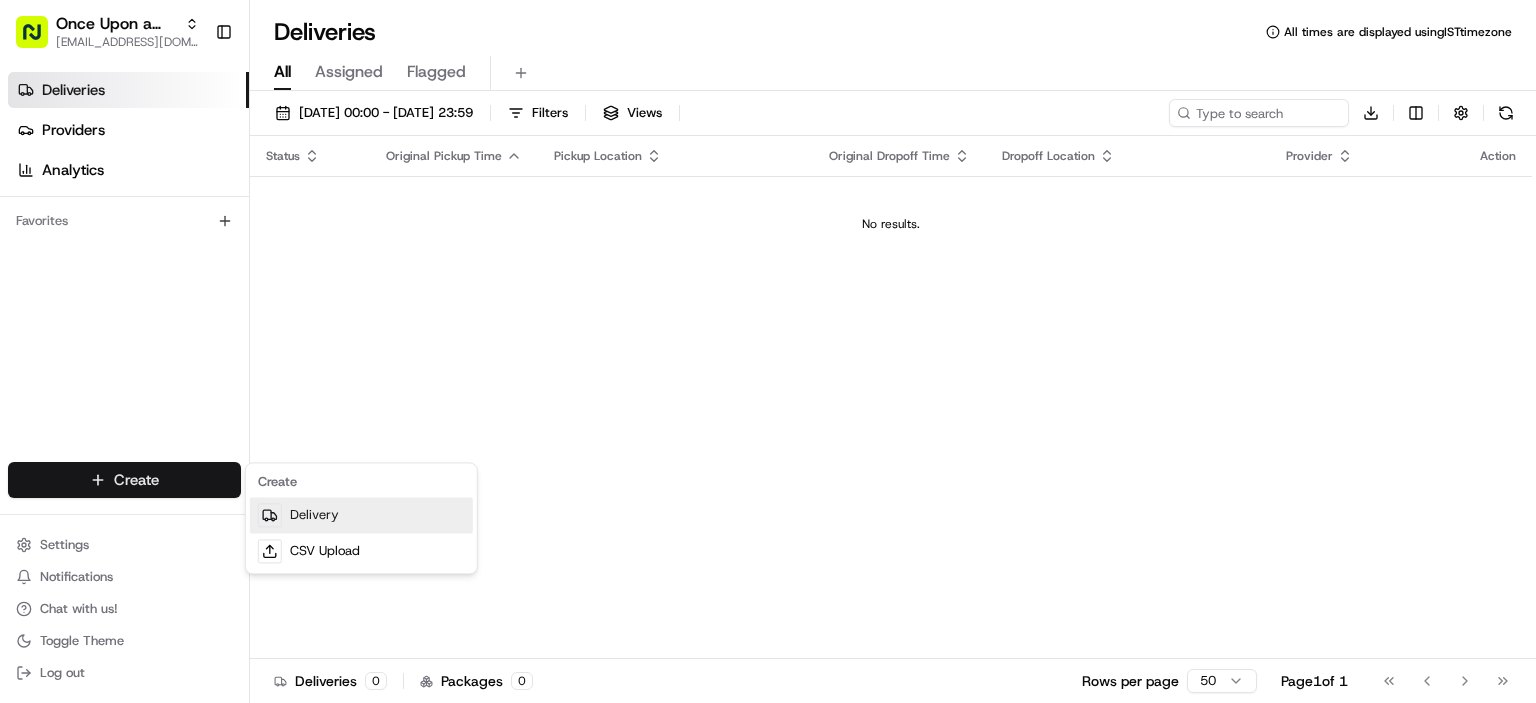 click on "Delivery" at bounding box center [361, 515] 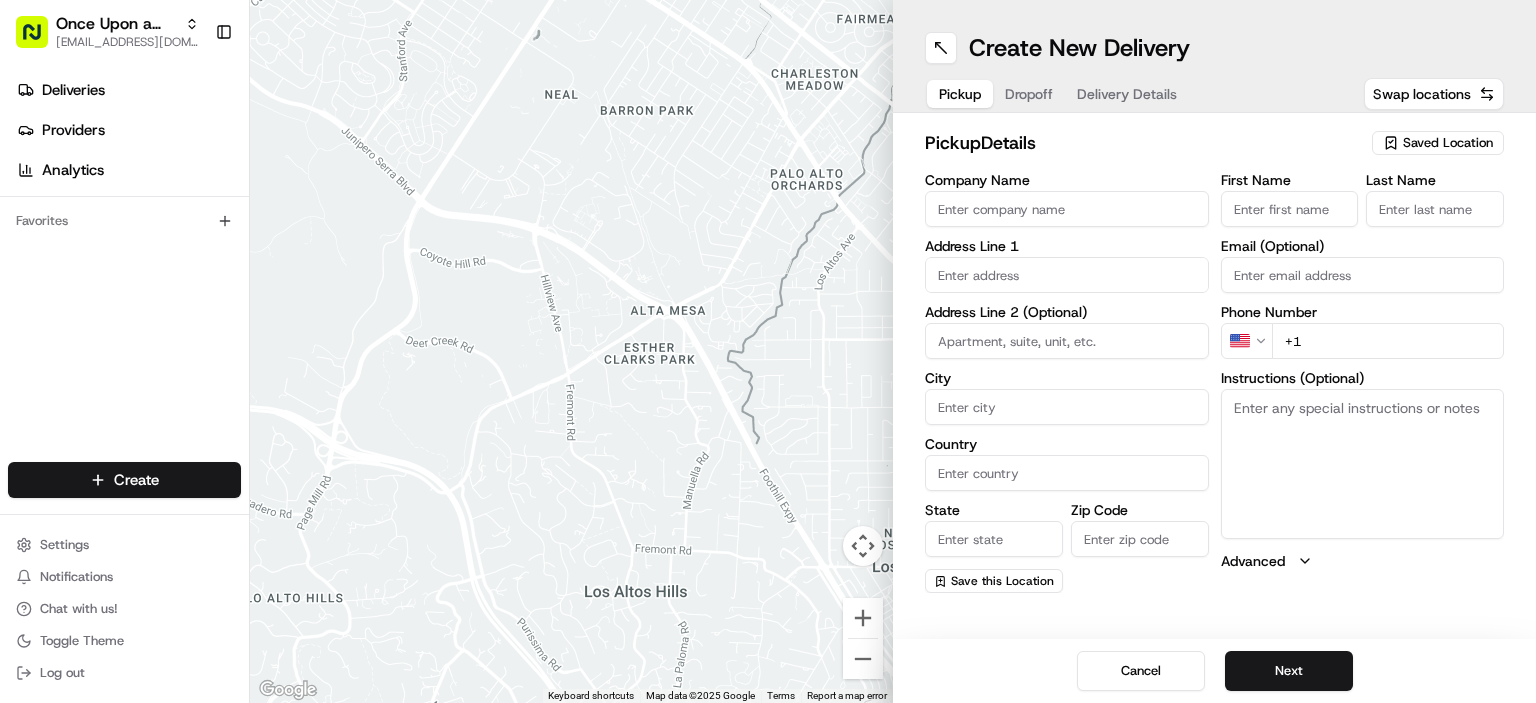 click on "Company Name" at bounding box center [1067, 209] 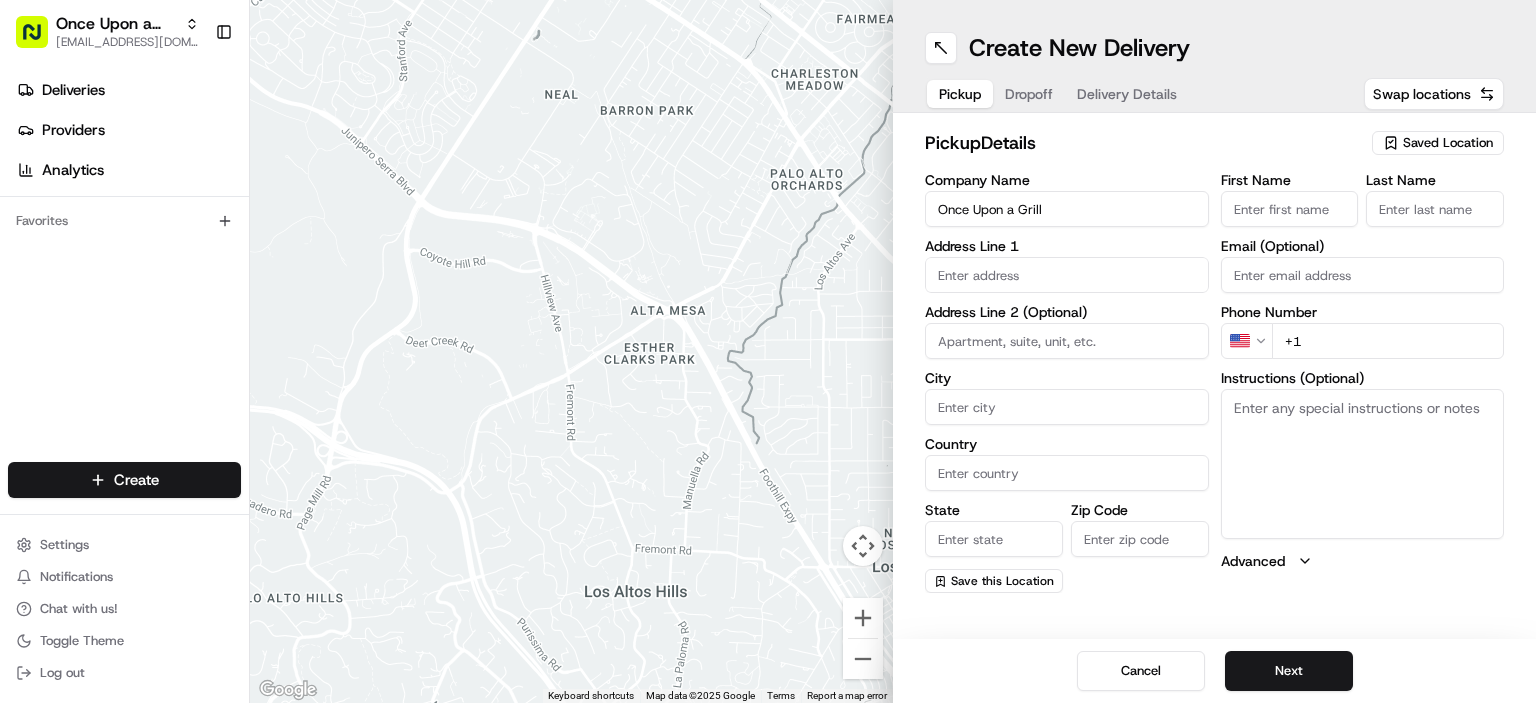 type on "Once Upon a Grill" 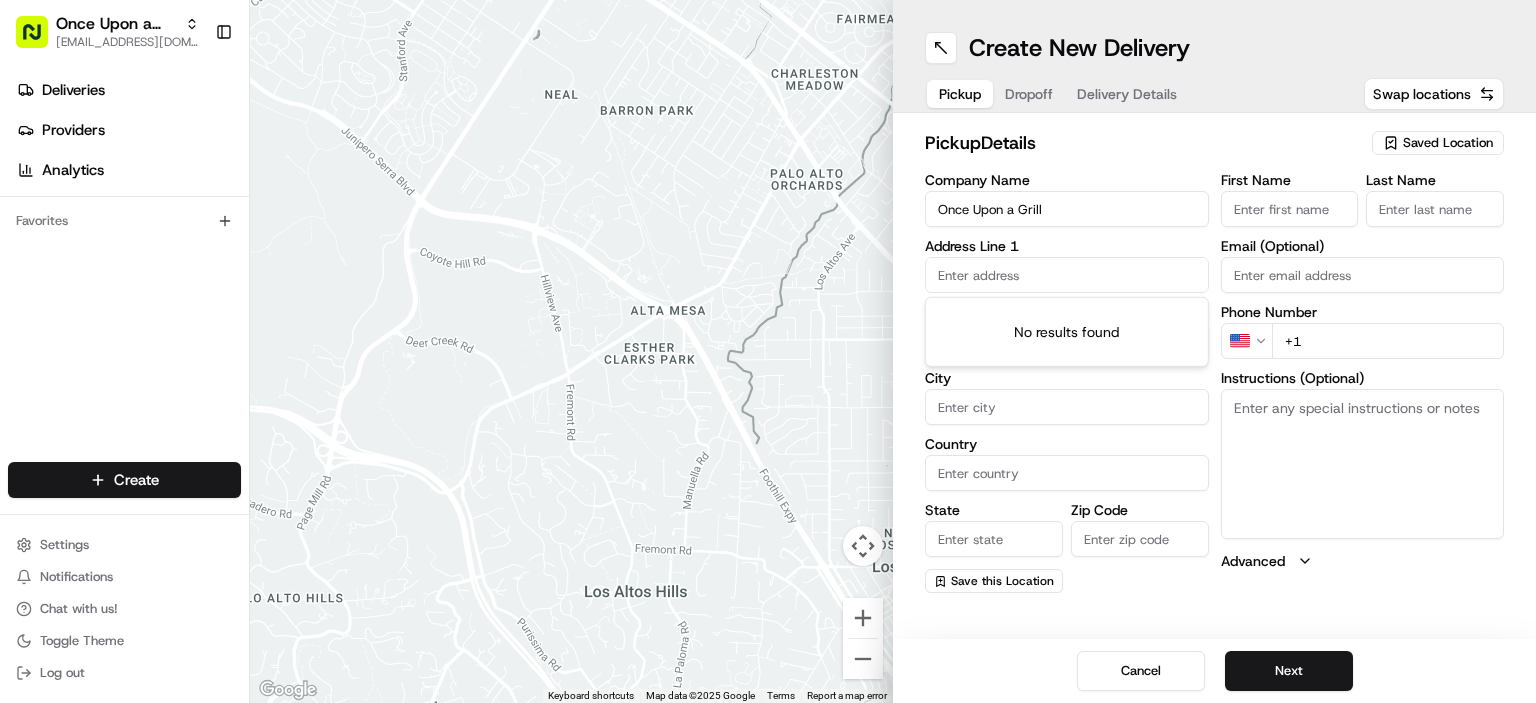 paste on "[STREET_ADDRESS]" 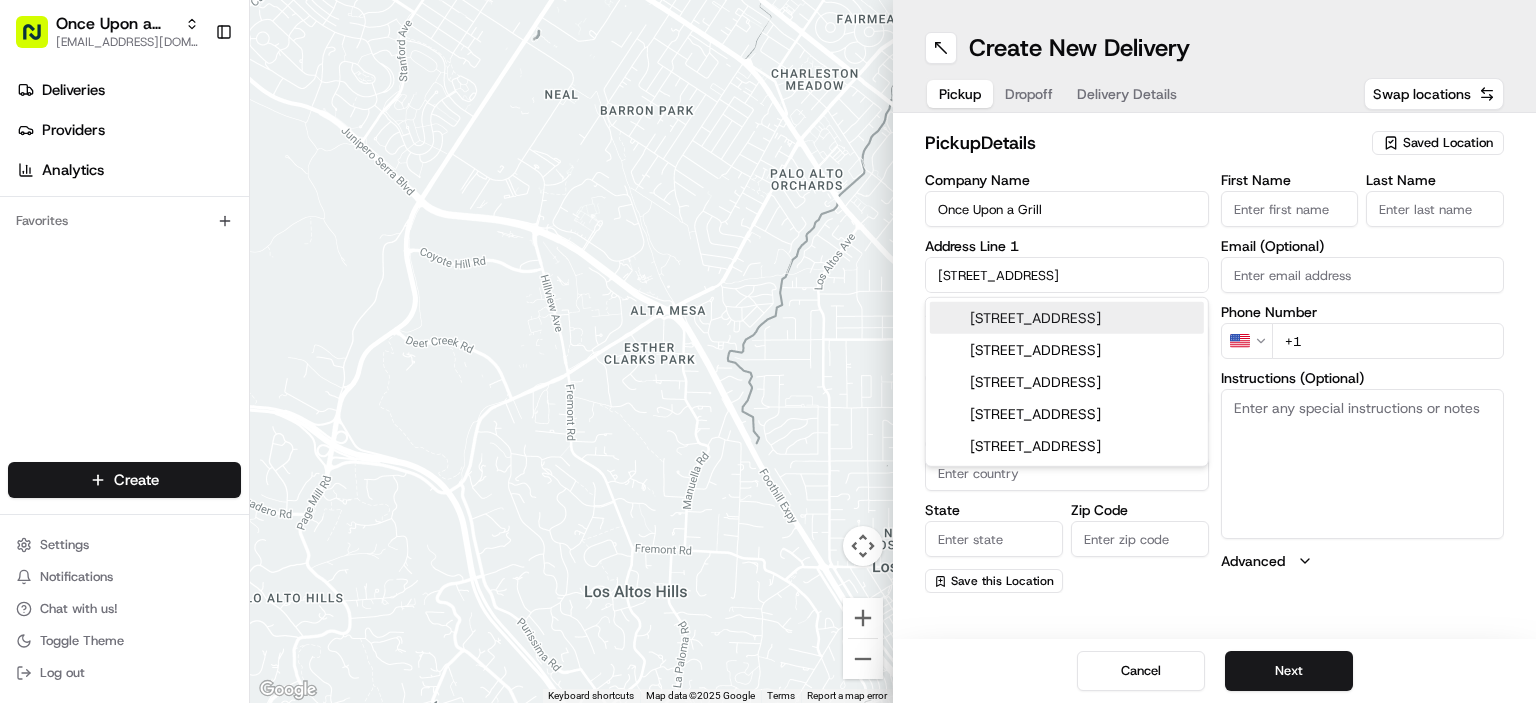 click on "[STREET_ADDRESS]" at bounding box center [1067, 318] 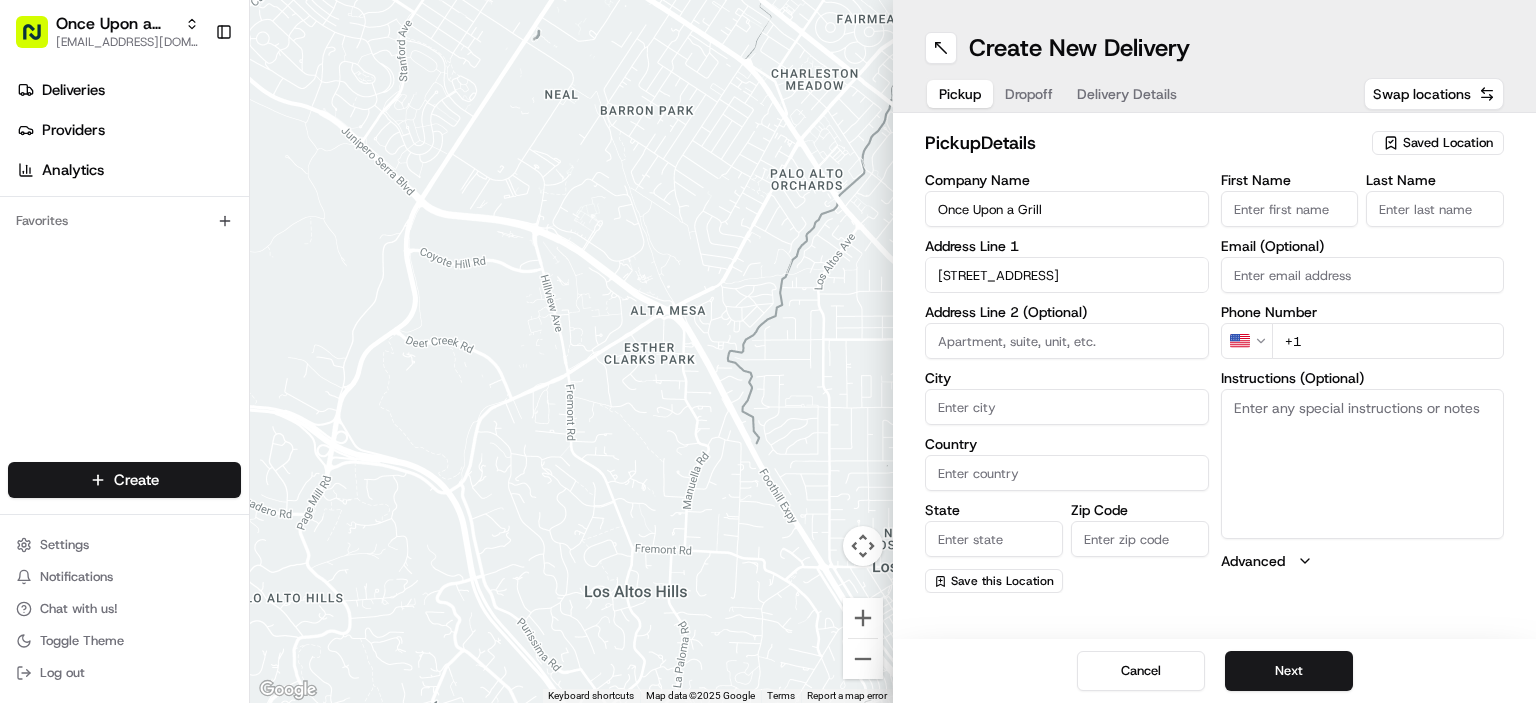 type on "[STREET_ADDRESS]" 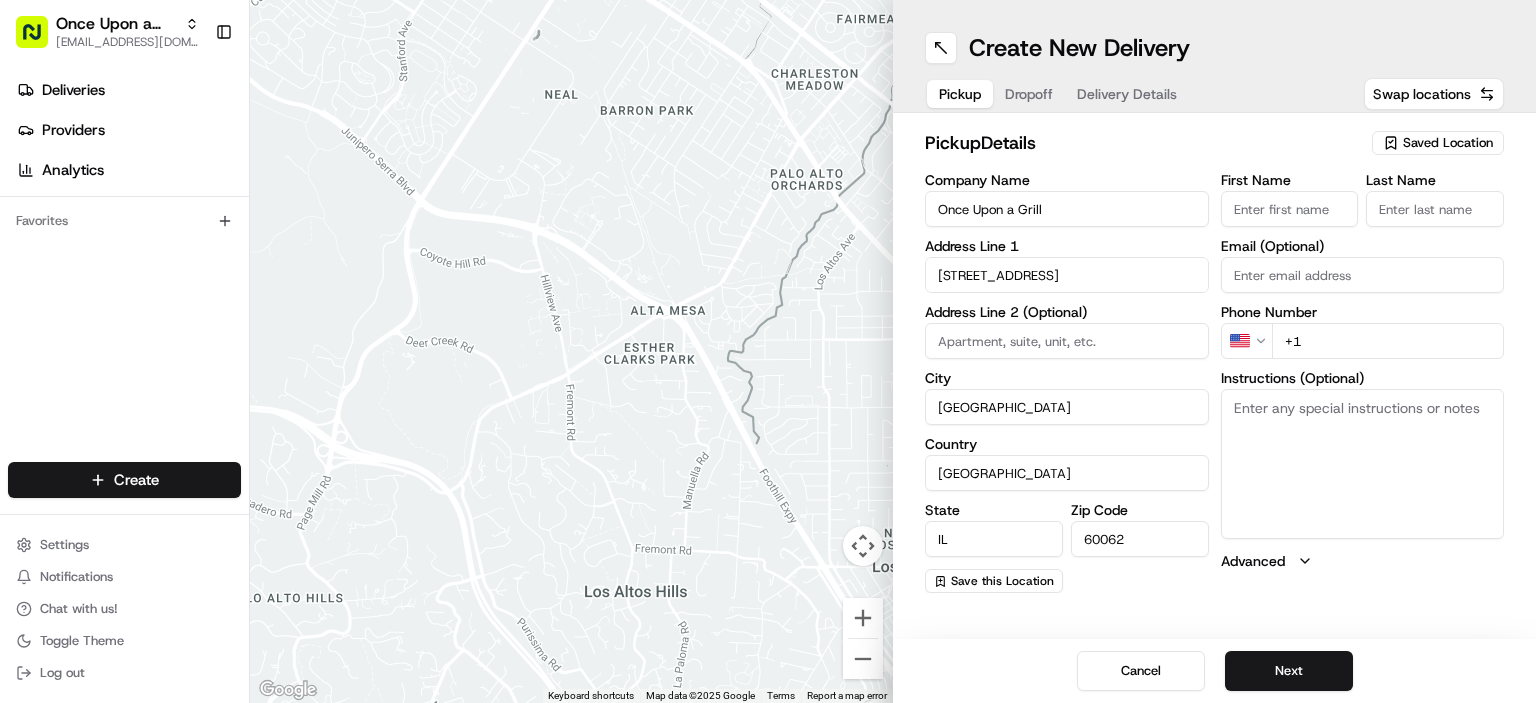 type on "[STREET_ADDRESS]" 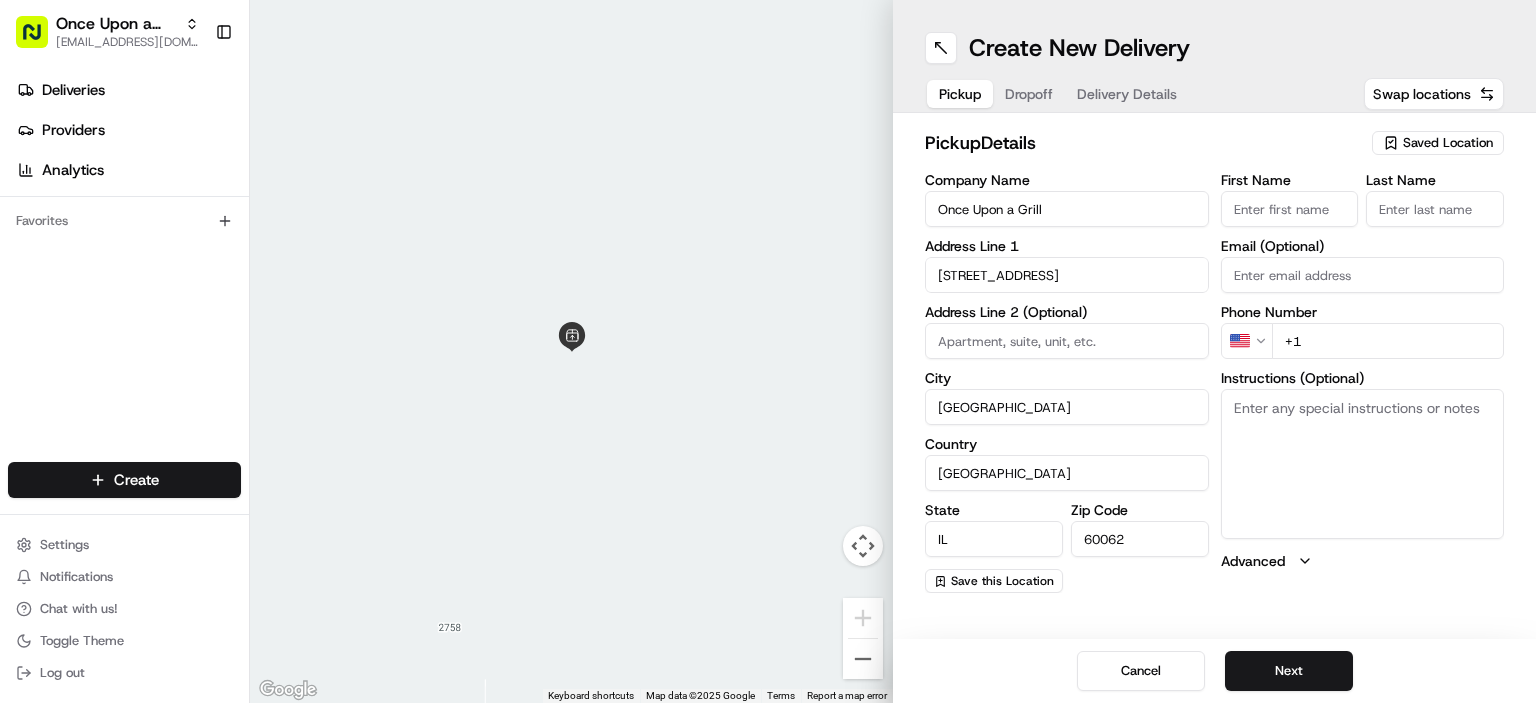click on "First Name" at bounding box center [1290, 209] 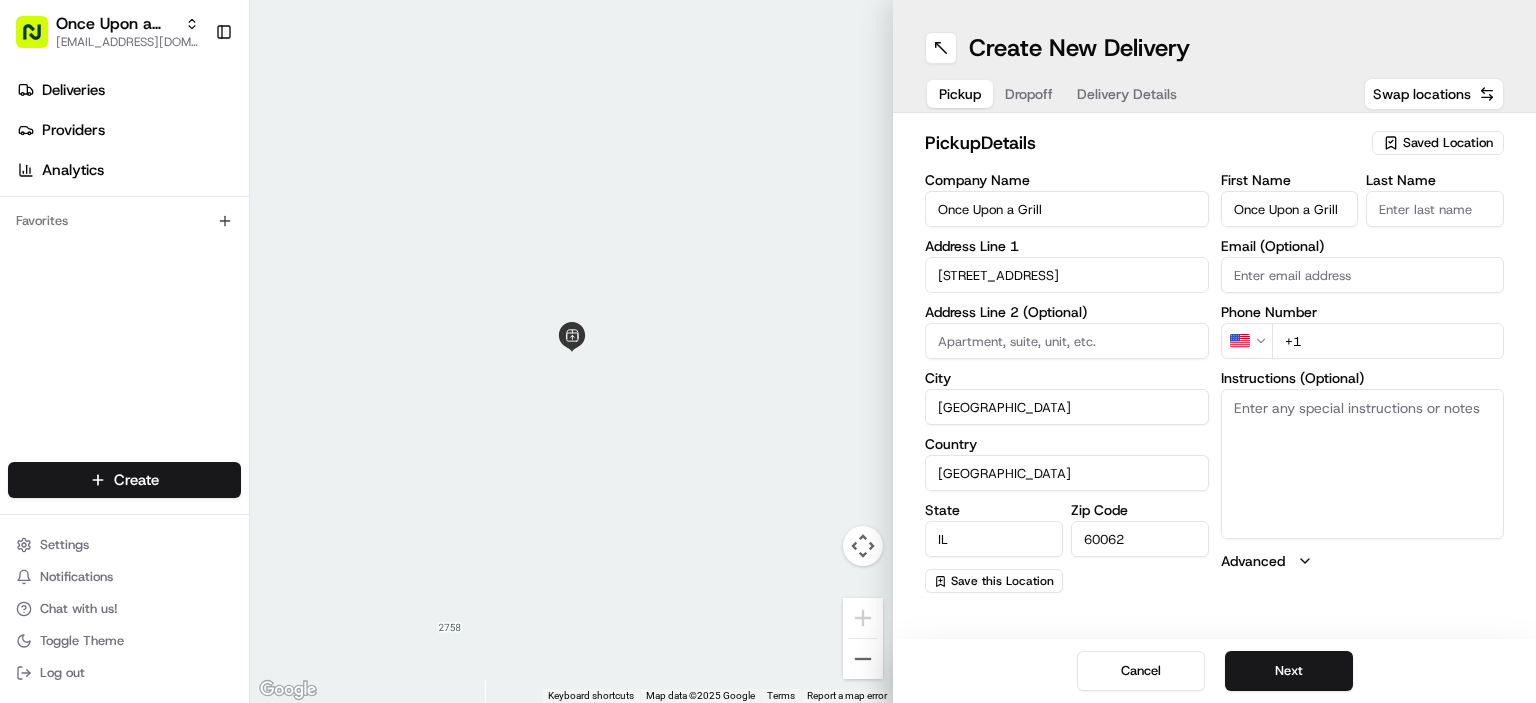 type on "Once Upon a Grill" 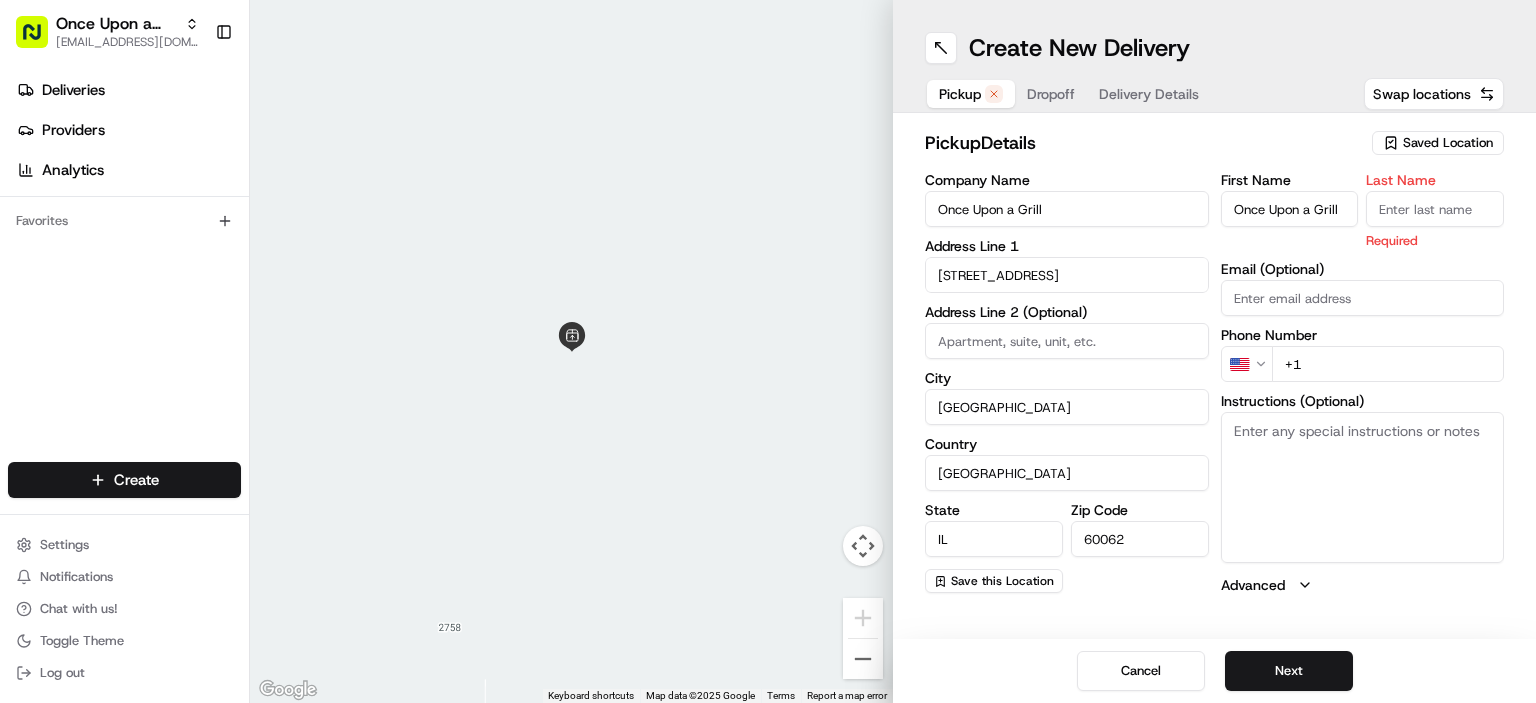 paste on "Once Upon a Grill" 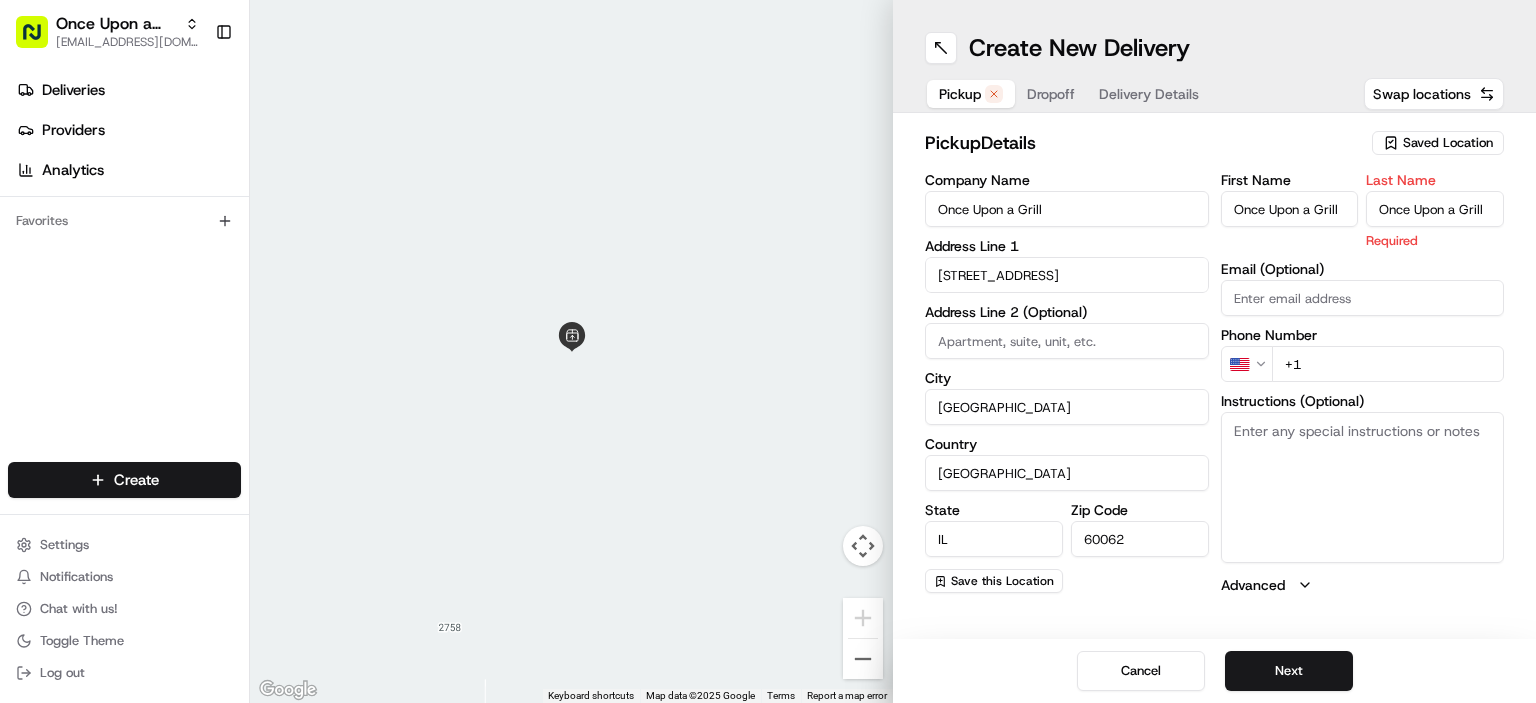 type on "Once Upon a Grill" 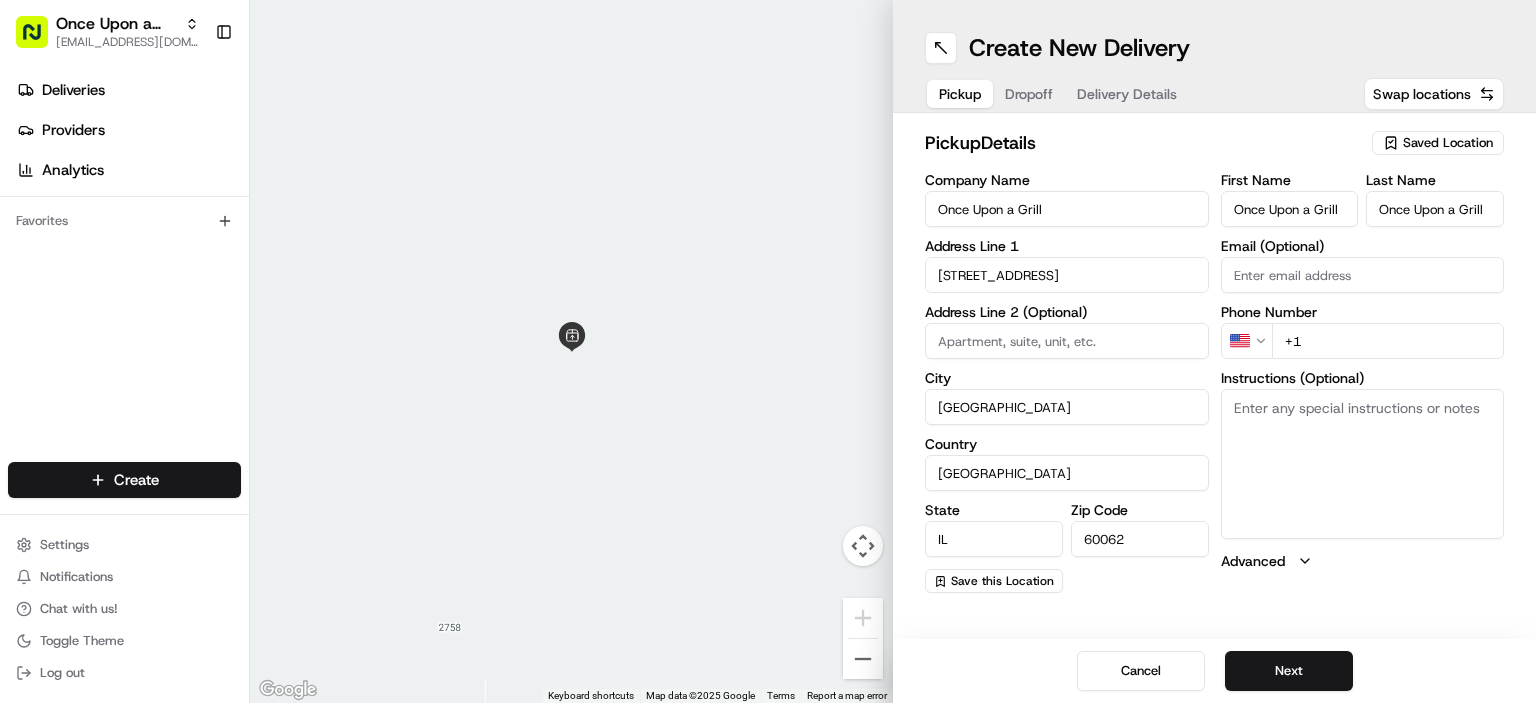 paste on "[PHONE_NUMBER]" 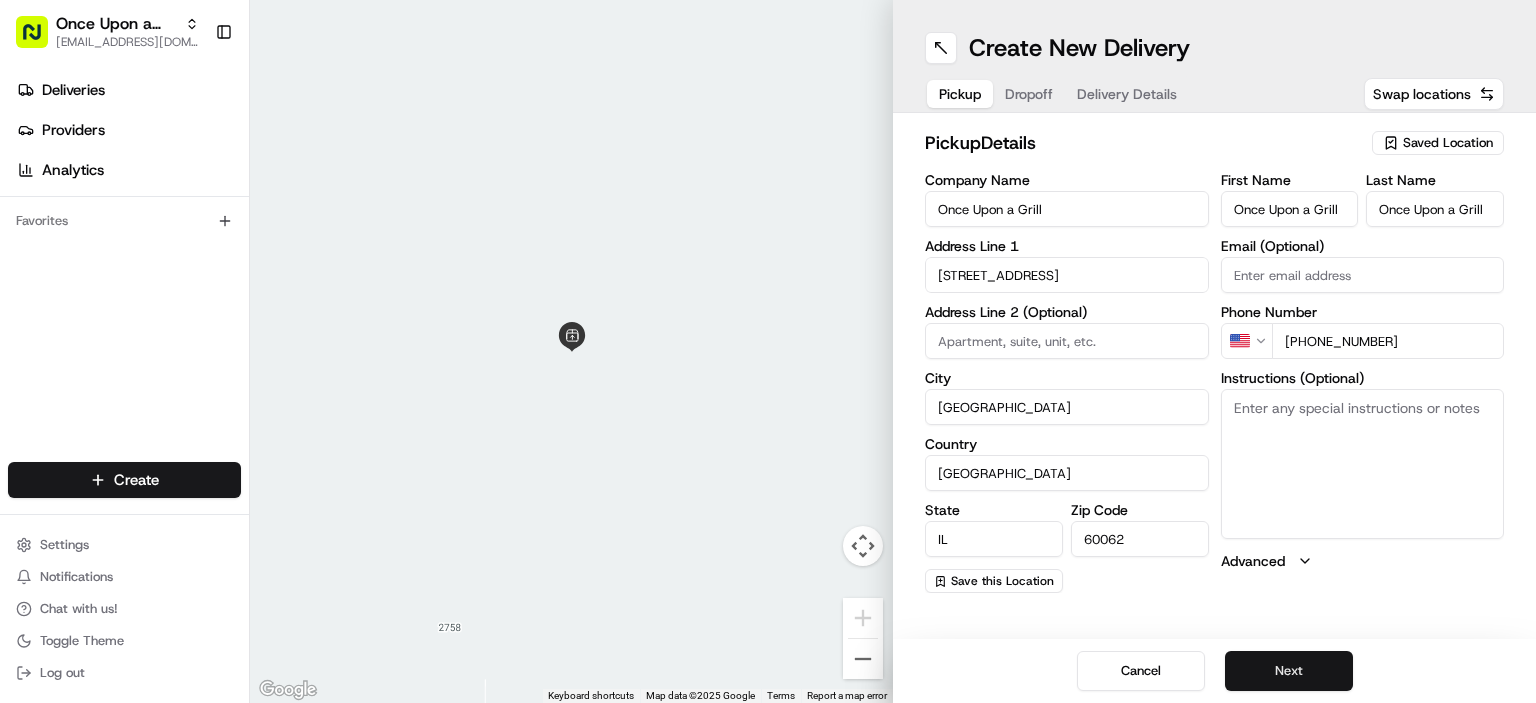 type on "[PHONE_NUMBER]" 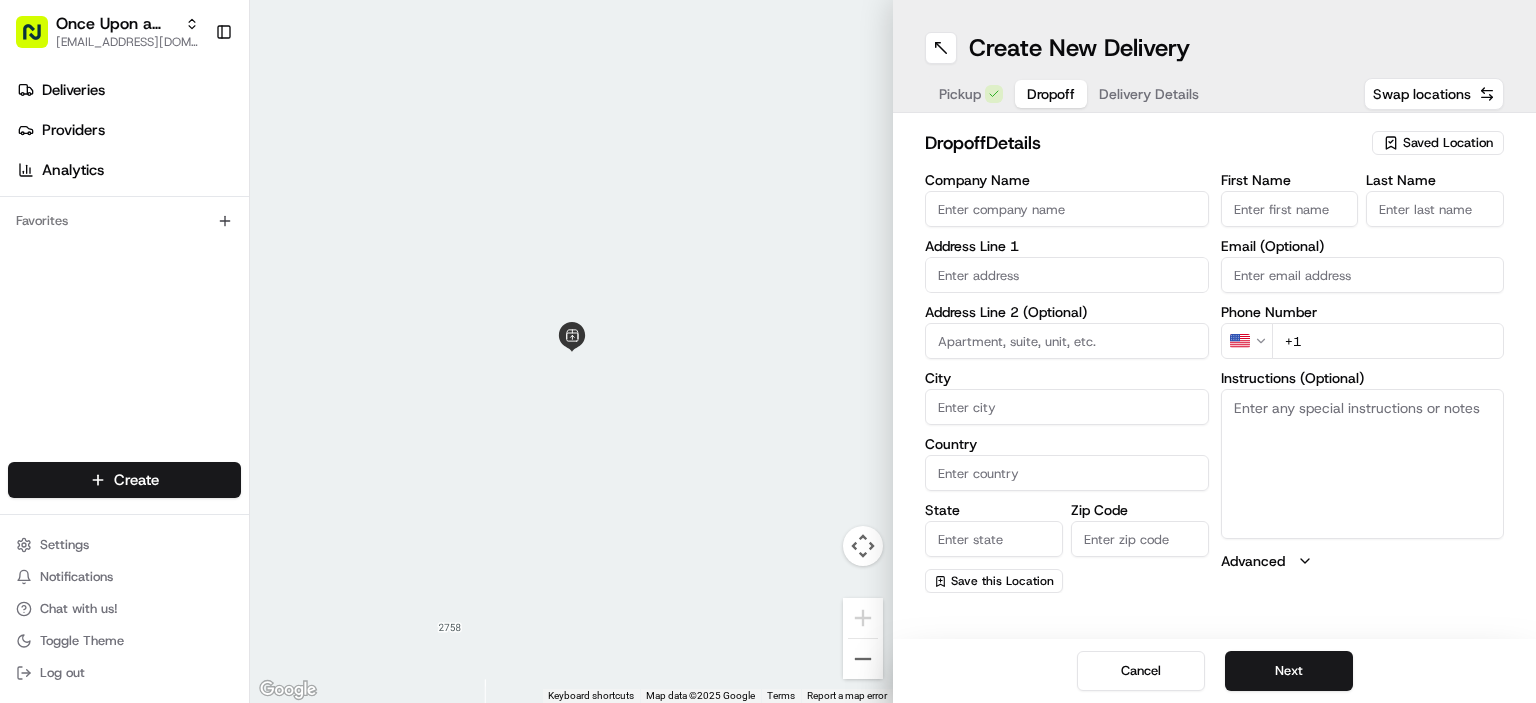 click on "Company Name" at bounding box center (1067, 209) 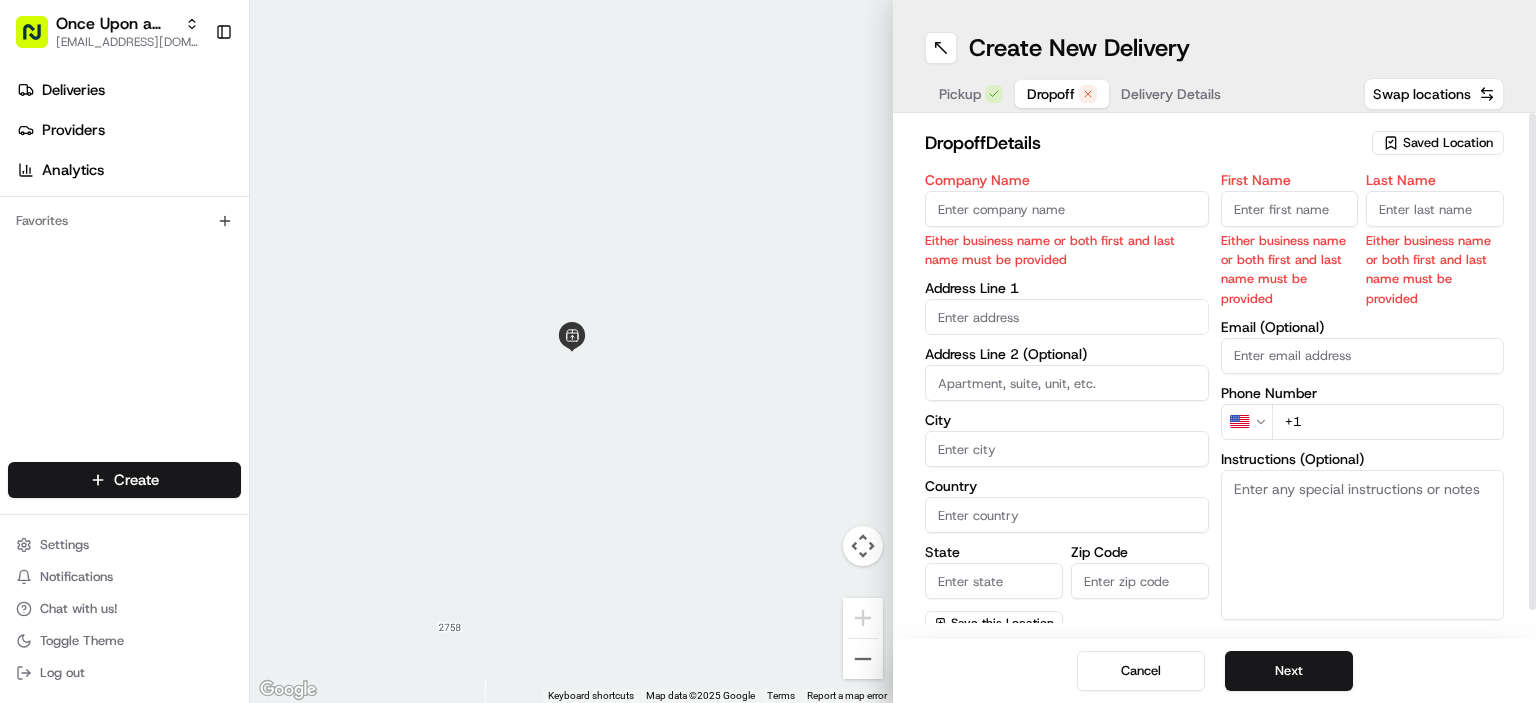 click on "First Name" at bounding box center [1290, 209] 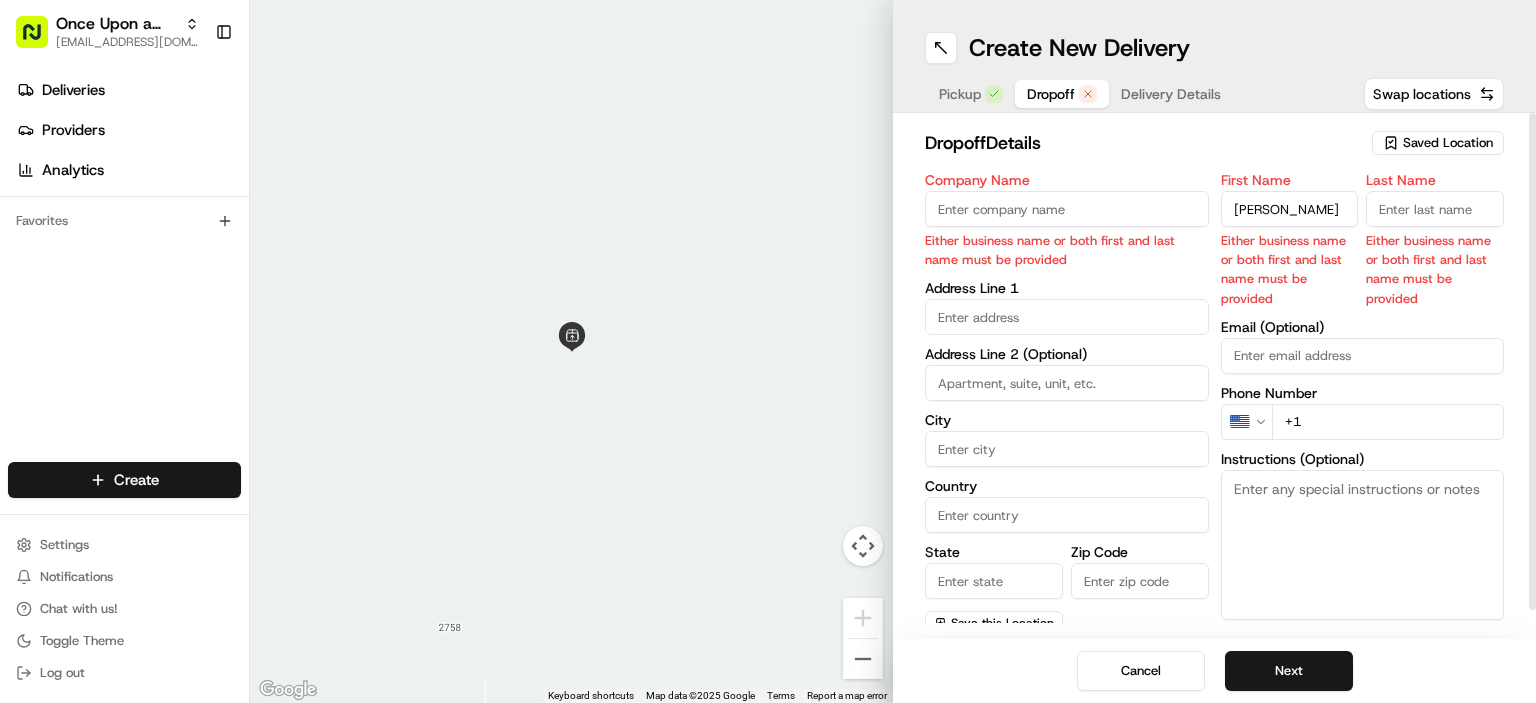 type on "[PERSON_NAME]" 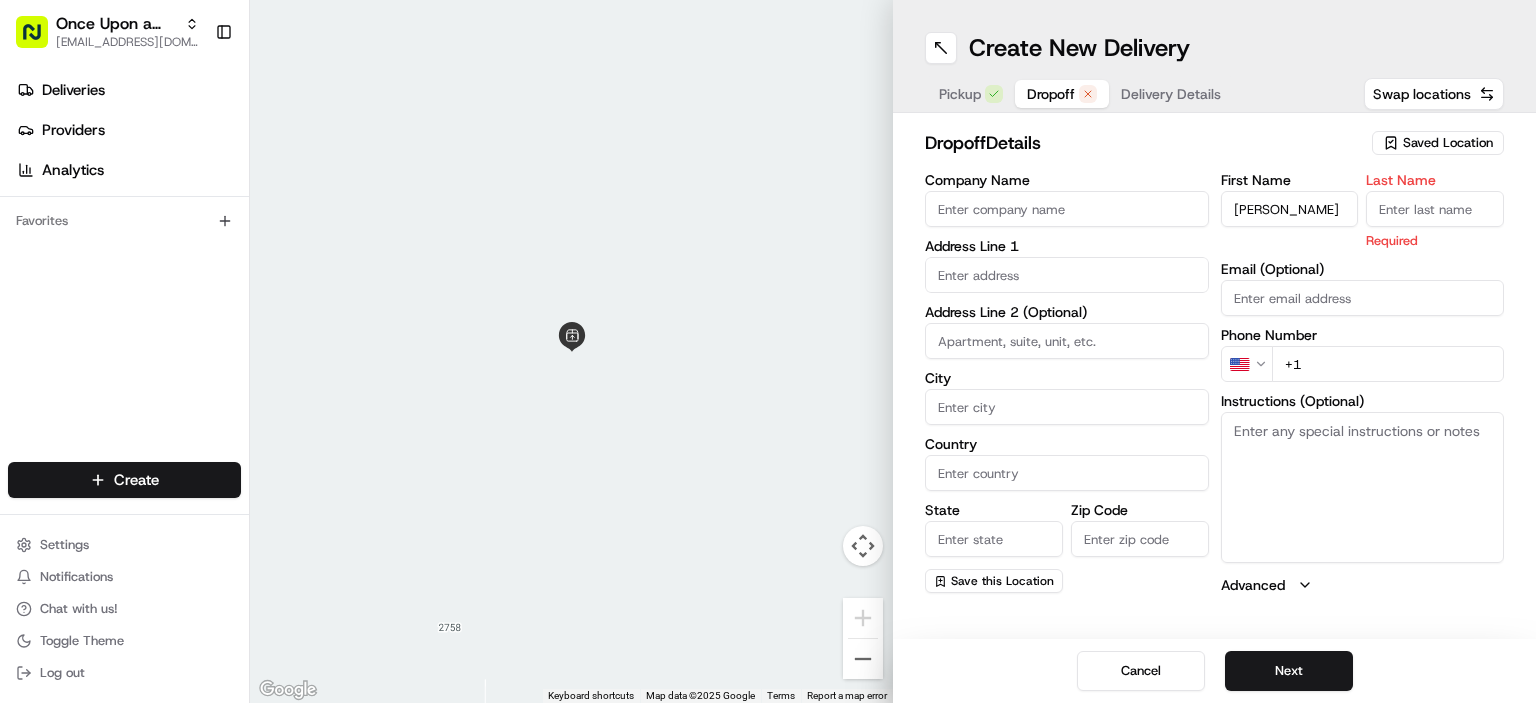 paste on "[PERSON_NAME]" 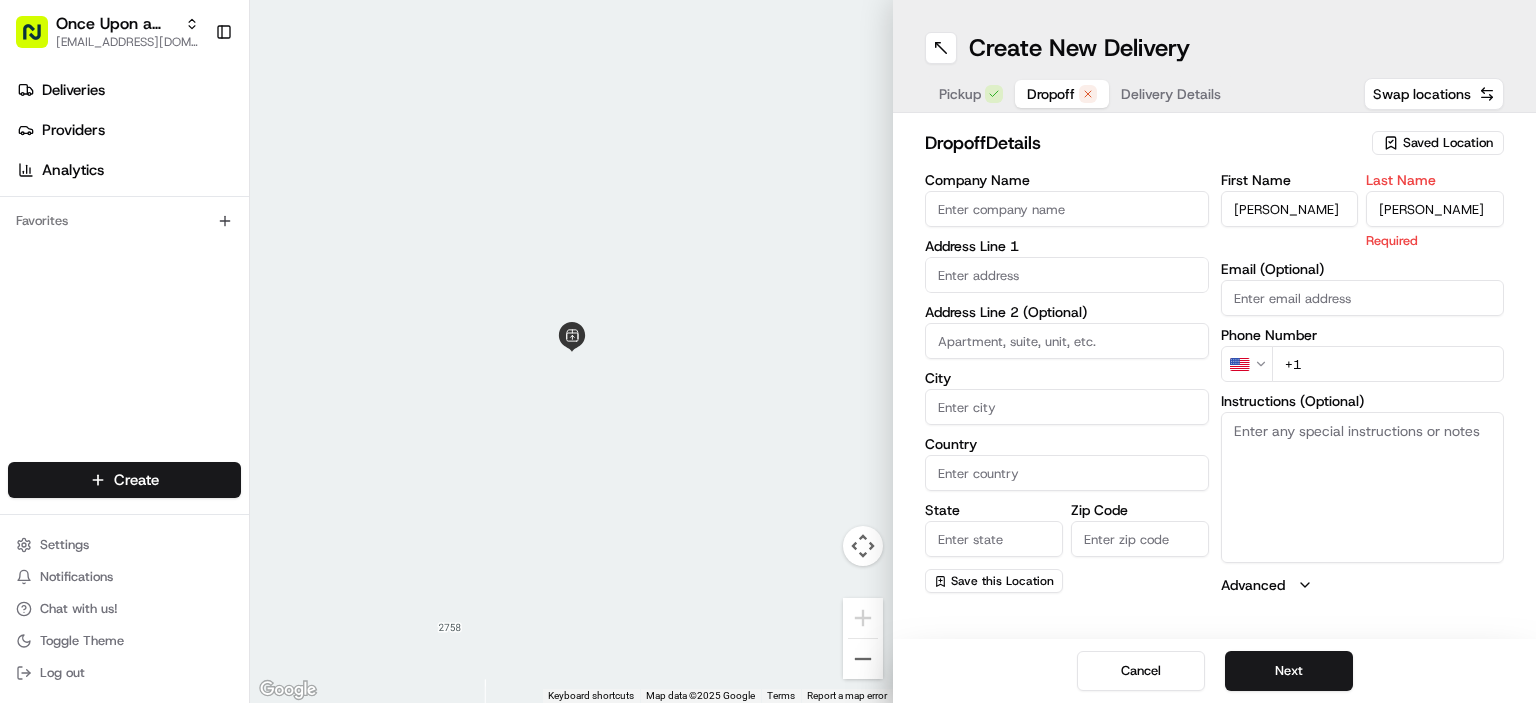 click on "[PERSON_NAME]" at bounding box center (1435, 209) 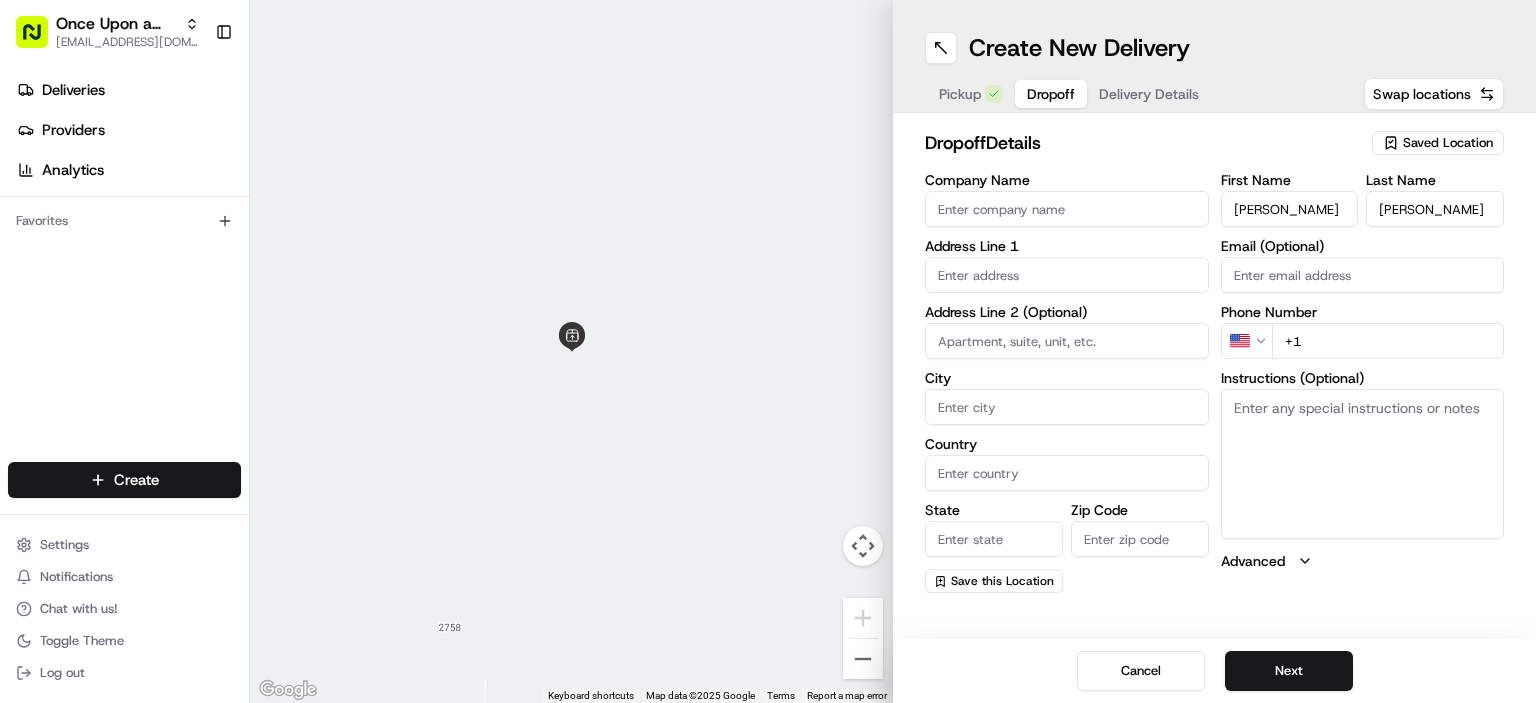 type on "[PERSON_NAME]" 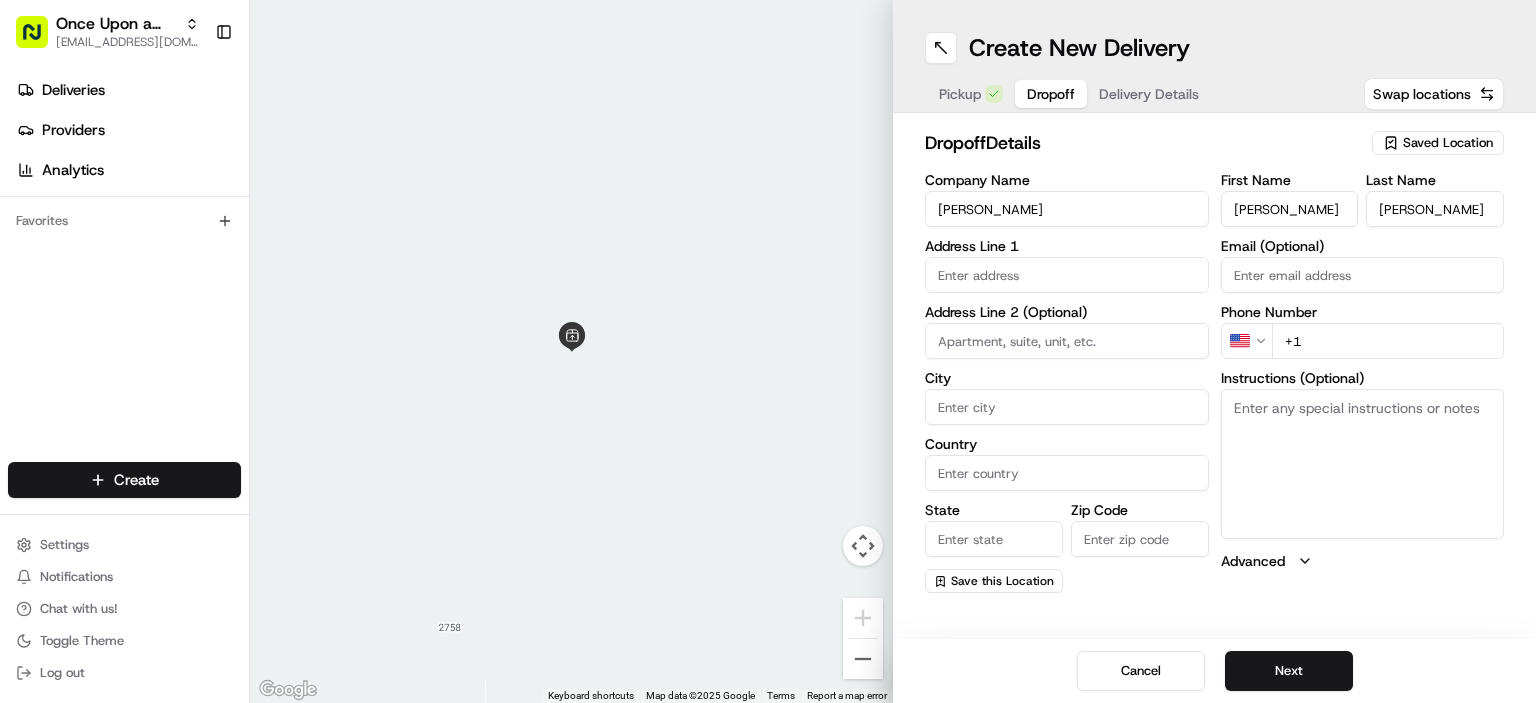 type on "[PERSON_NAME]" 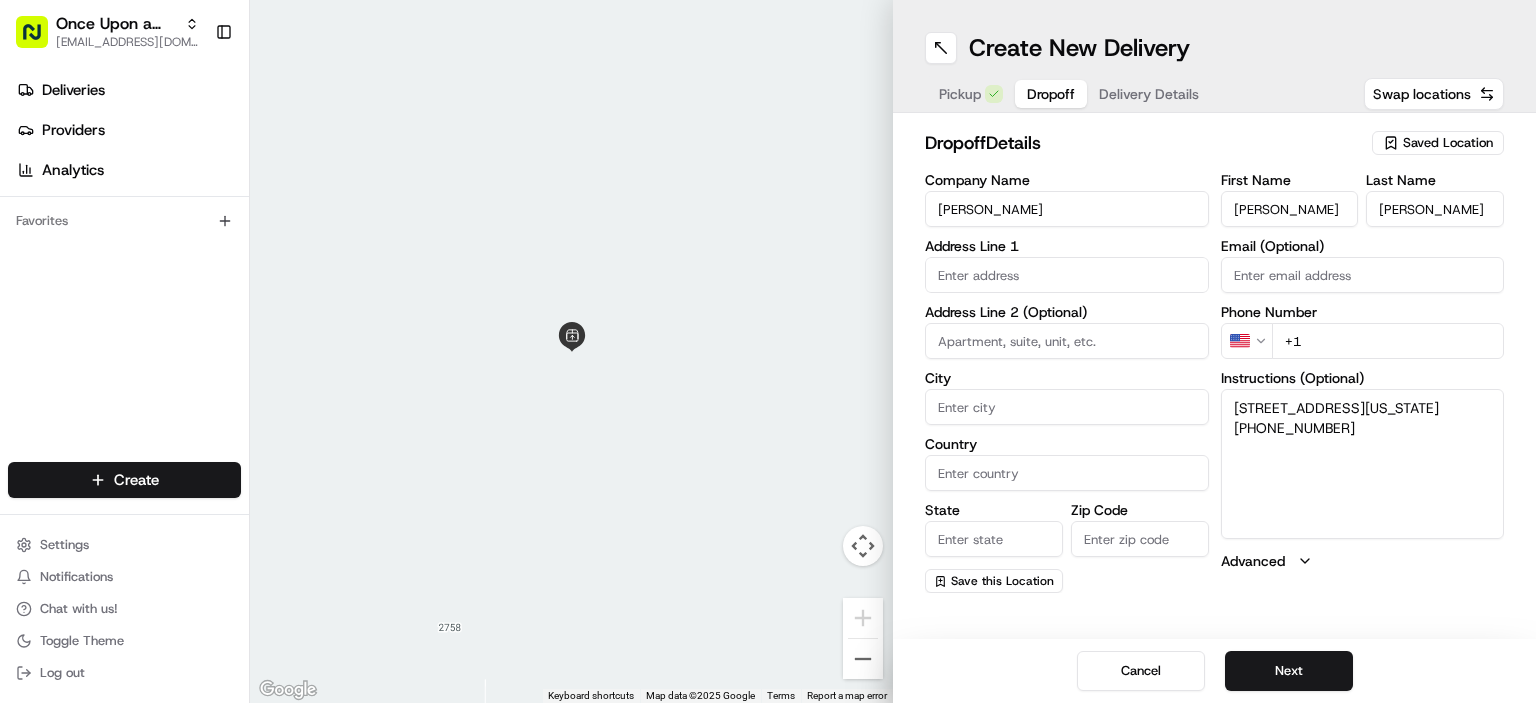 drag, startPoint x: 1234, startPoint y: 409, endPoint x: 1405, endPoint y: 402, distance: 171.14322 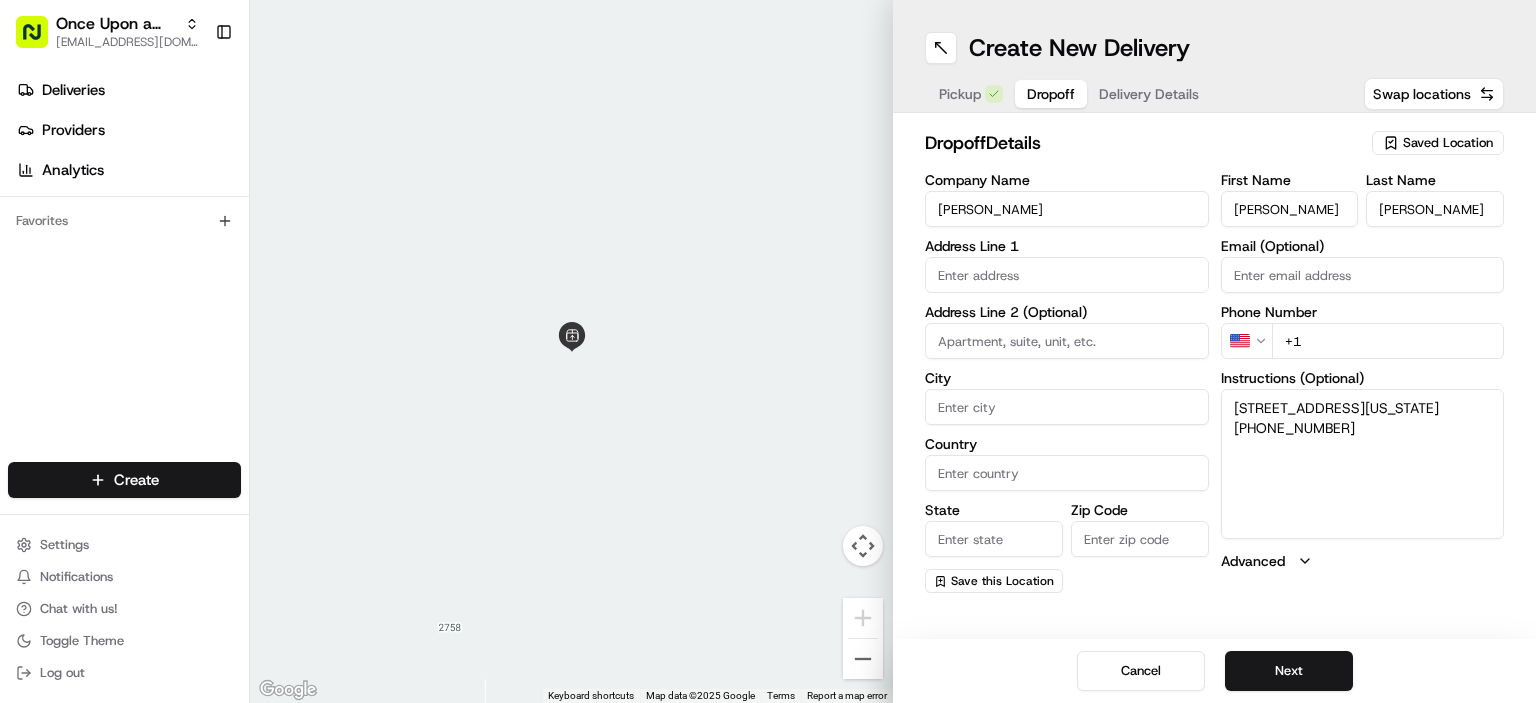 type on "[STREET_ADDRESS][US_STATE]
[PHONE_NUMBER]" 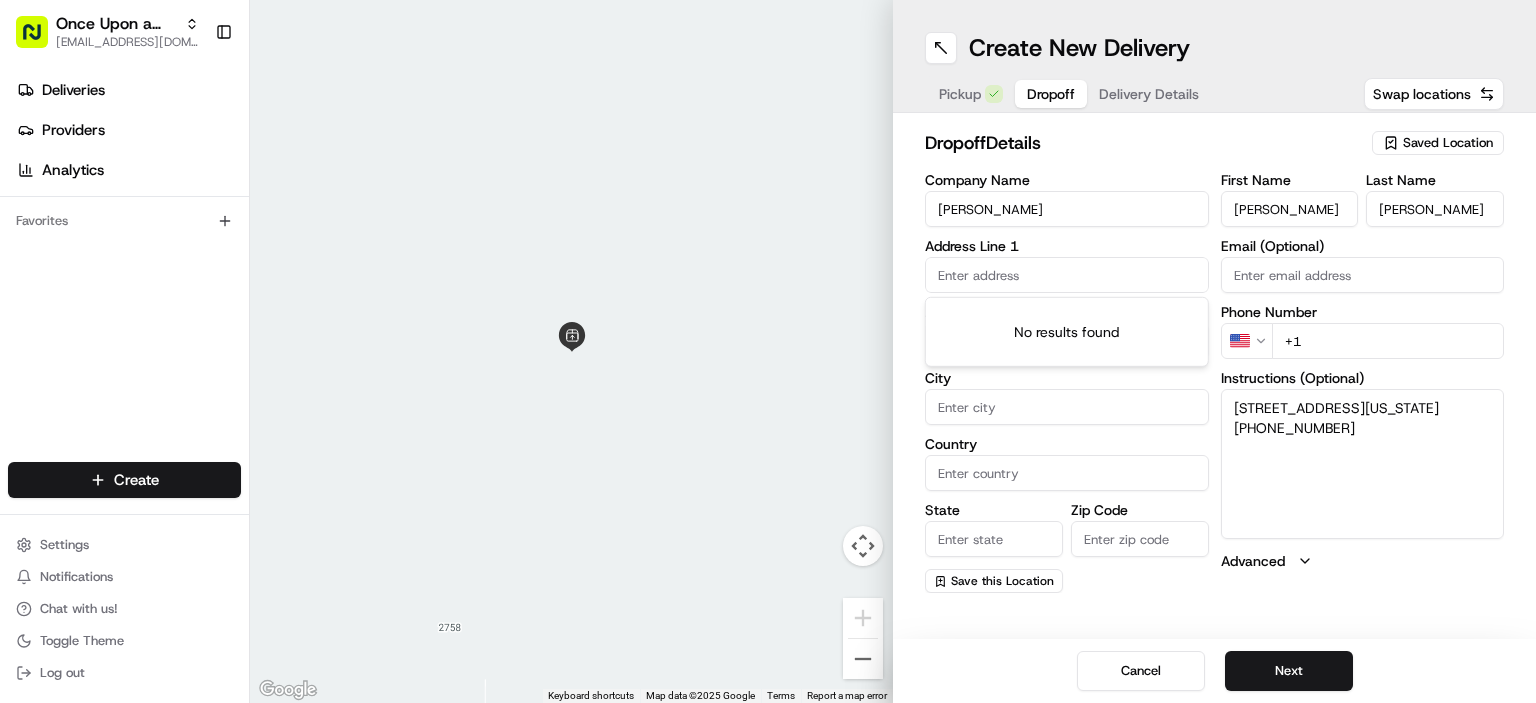 paste on "[STREET_ADDRESS]" 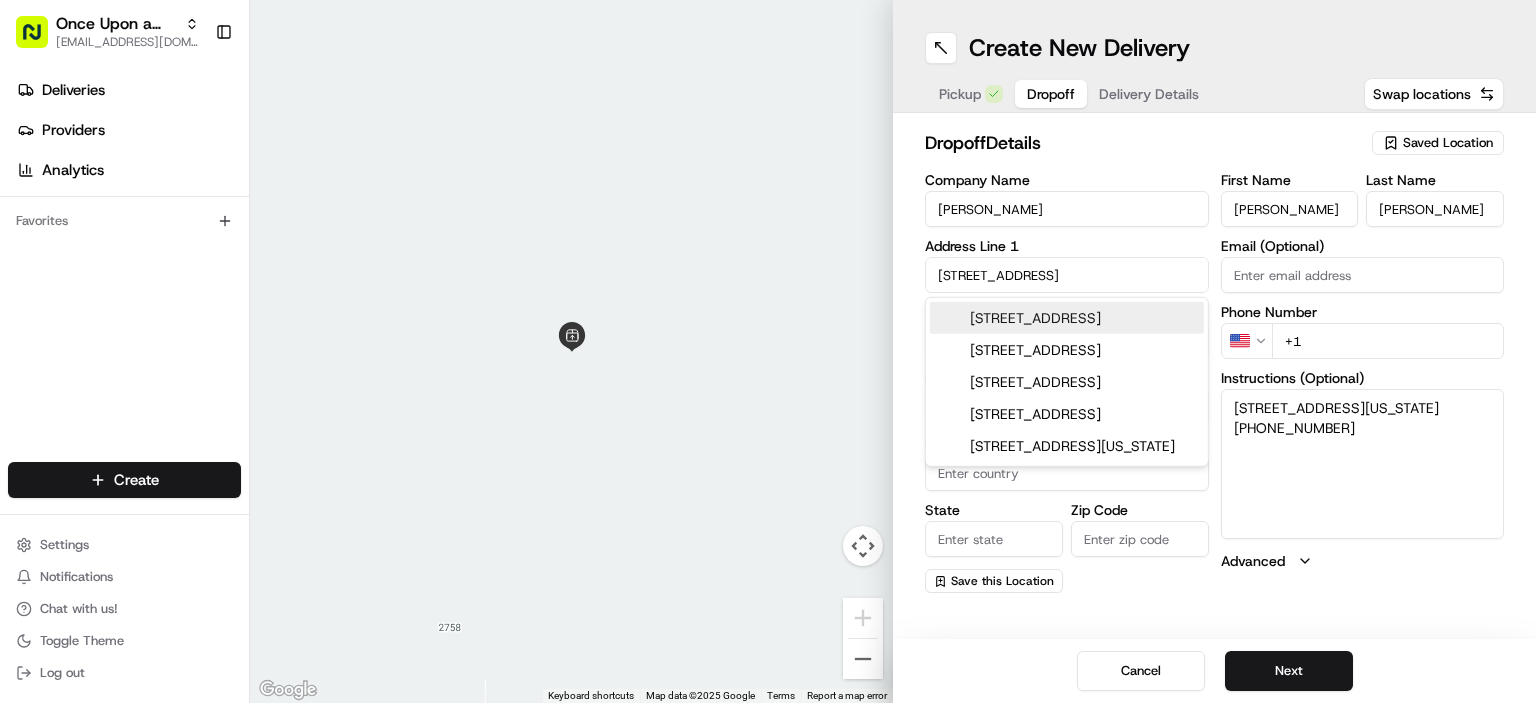 click on "[STREET_ADDRESS]" at bounding box center [1067, 318] 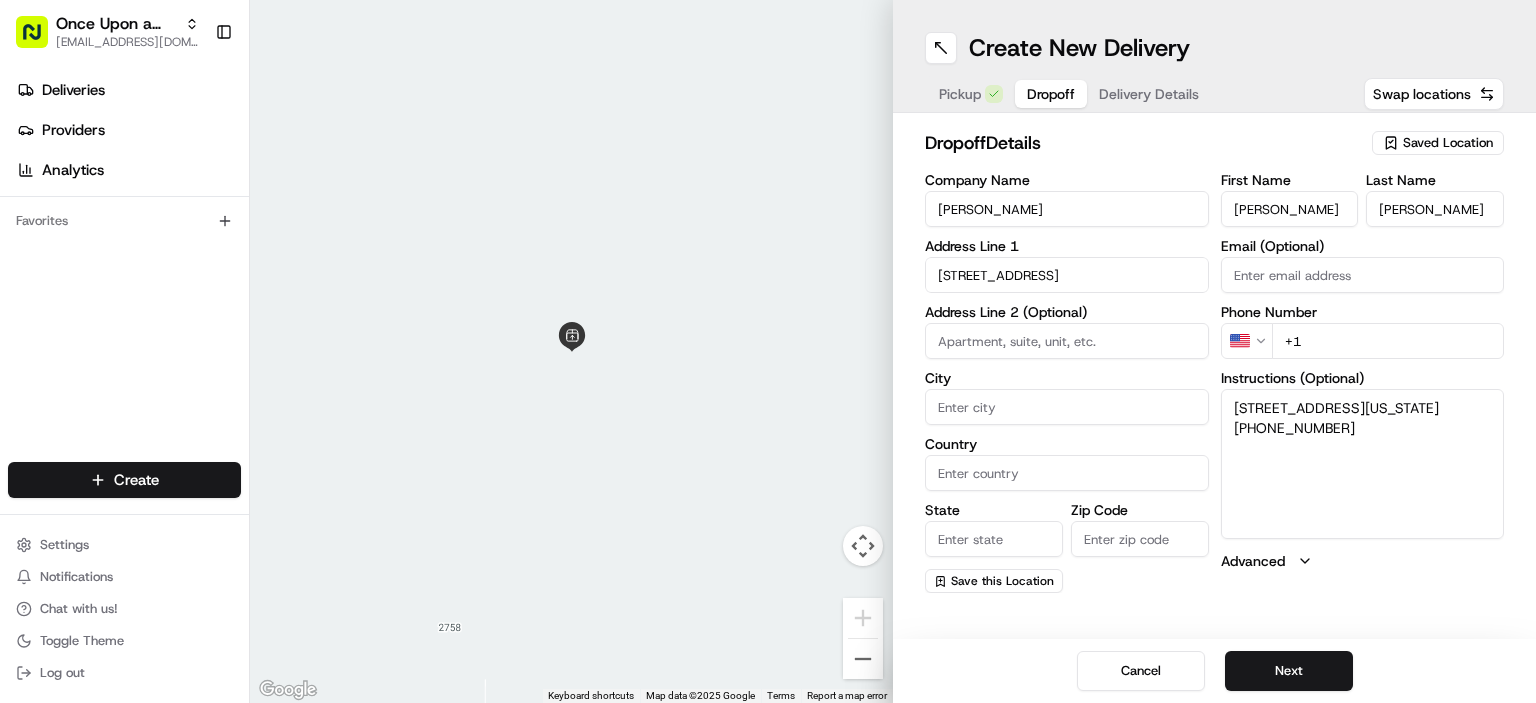 type on "[STREET_ADDRESS]" 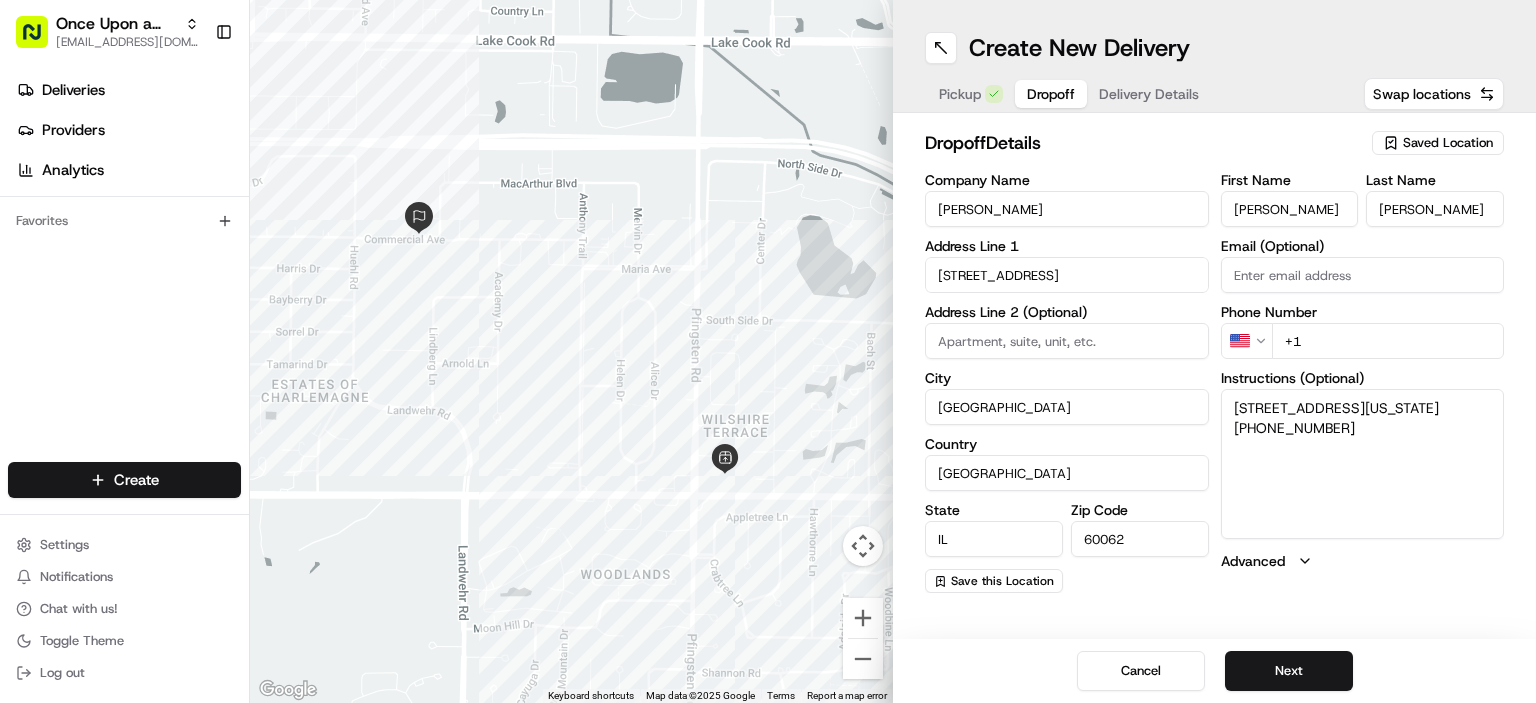 drag, startPoint x: 1250, startPoint y: 448, endPoint x: 1374, endPoint y: 448, distance: 124 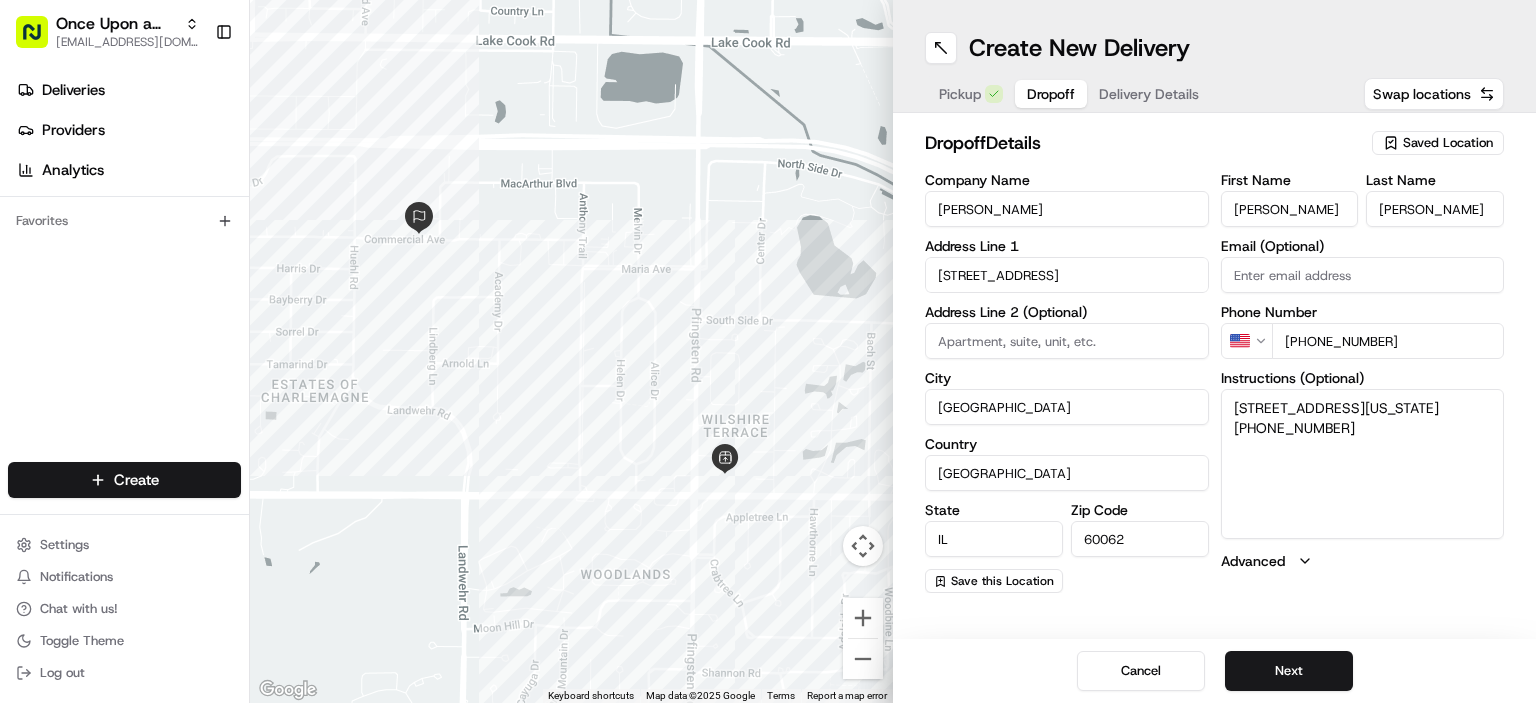 type on "[PHONE_NUMBER]" 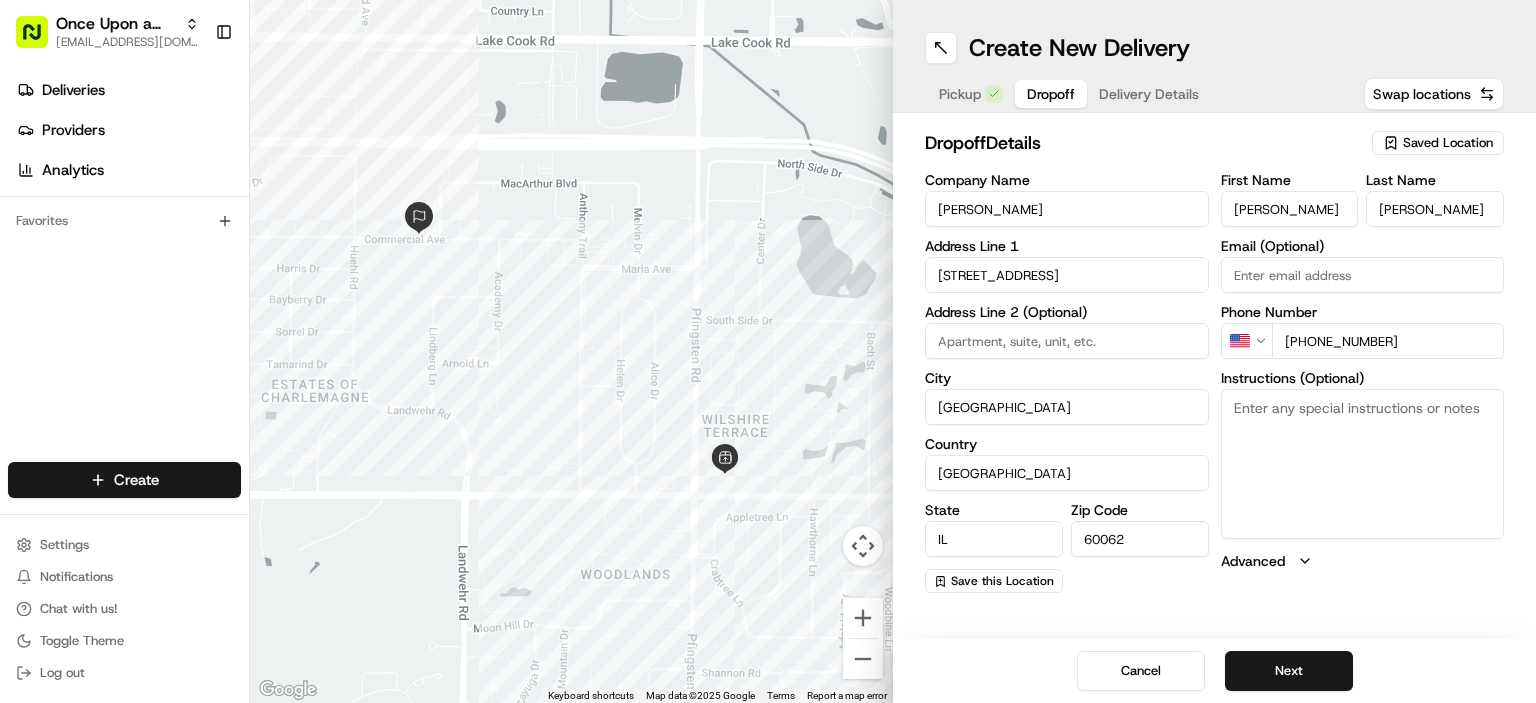 type 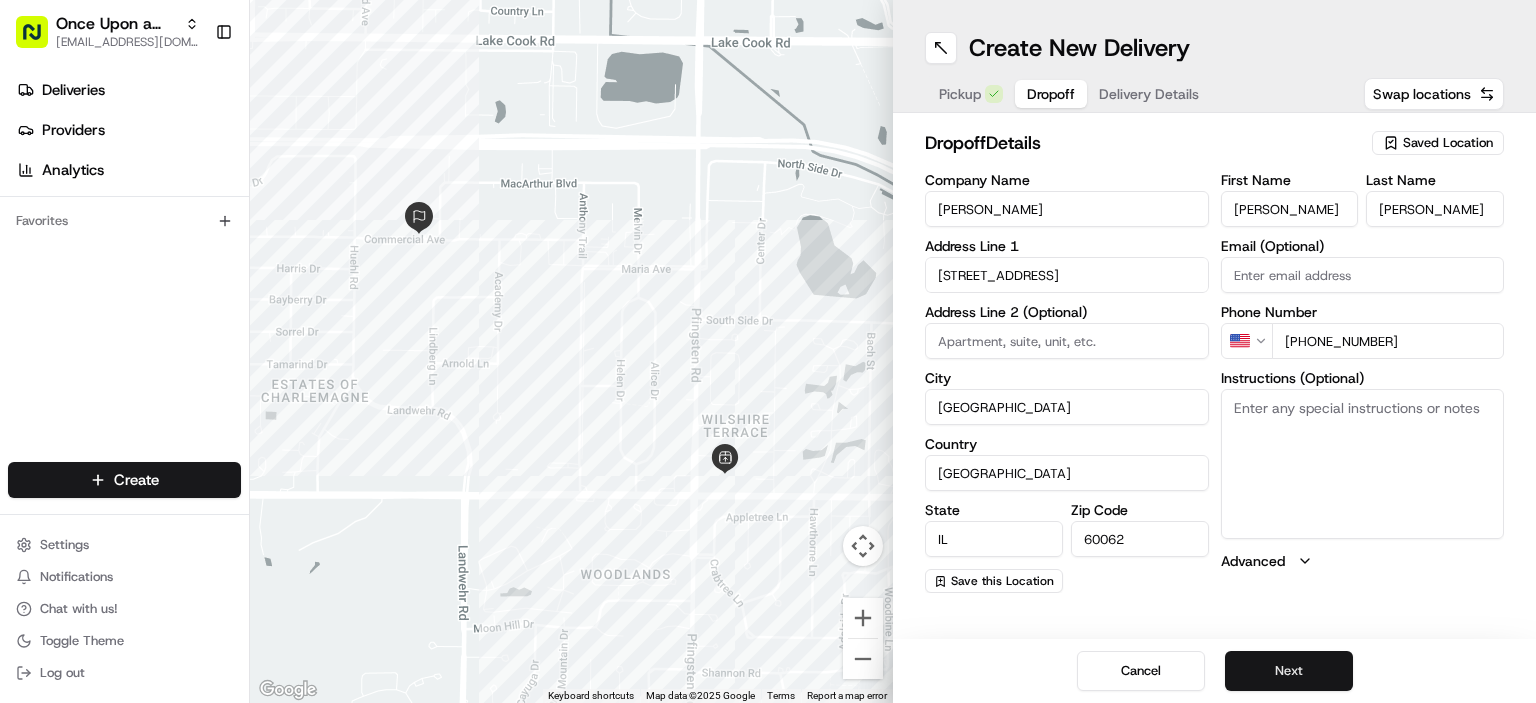 click on "Next" at bounding box center [1289, 671] 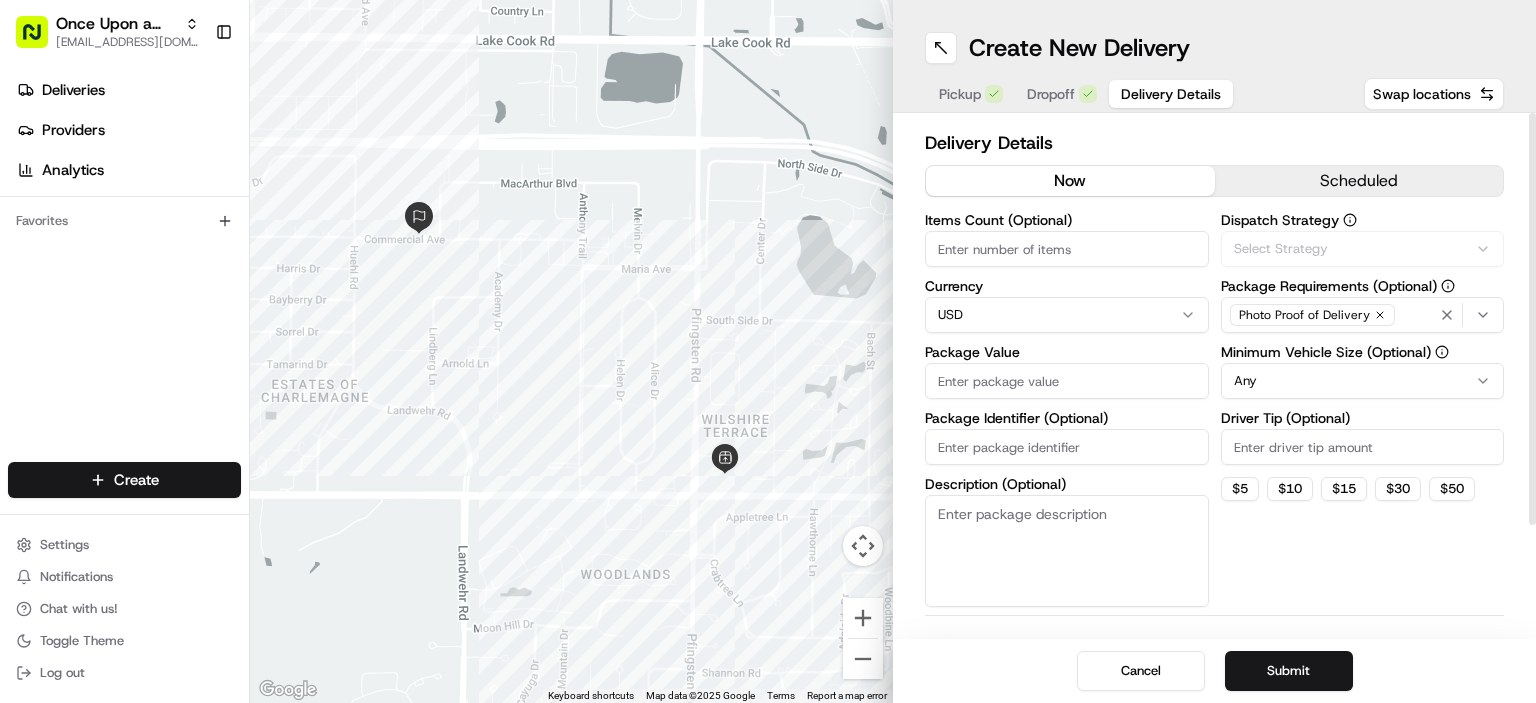 click on "Package Value" at bounding box center (1067, 381) 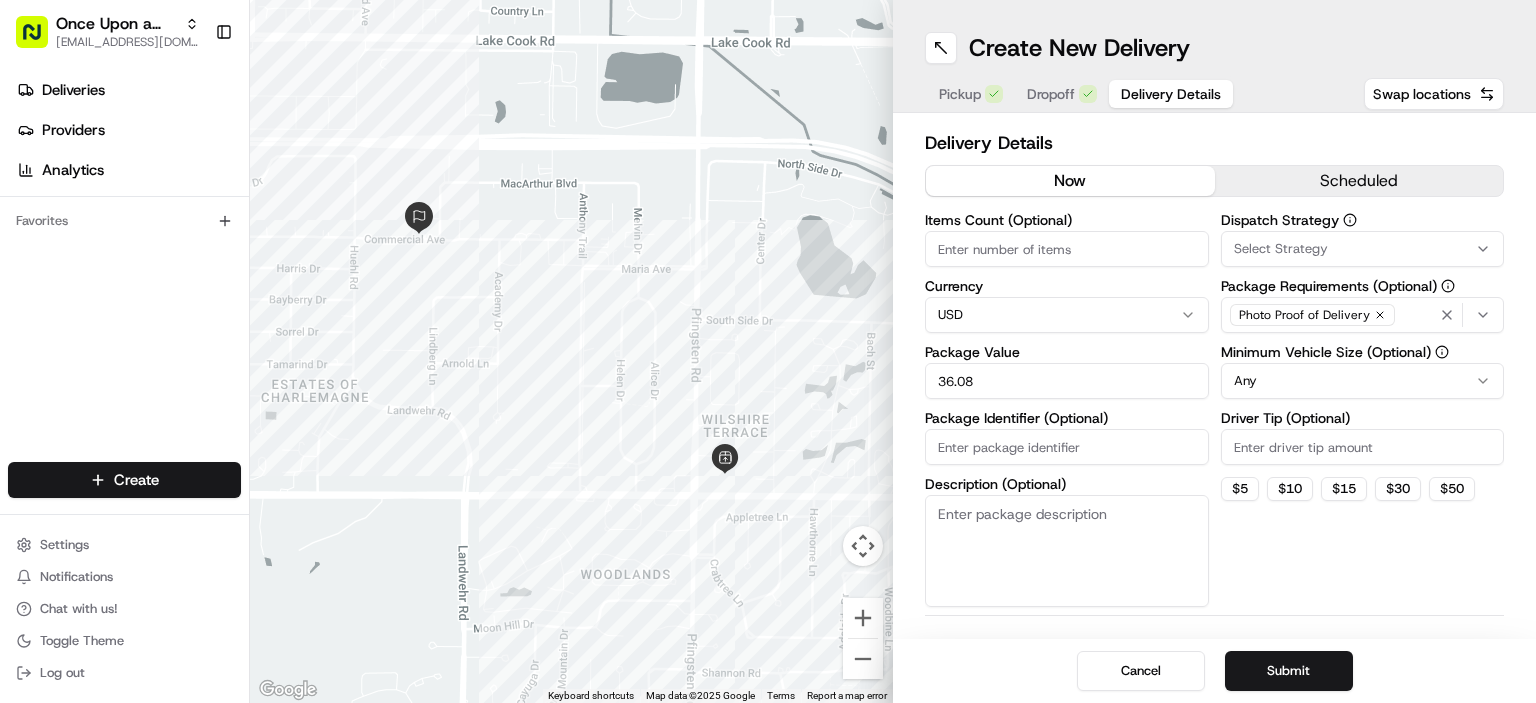 type on "36.08" 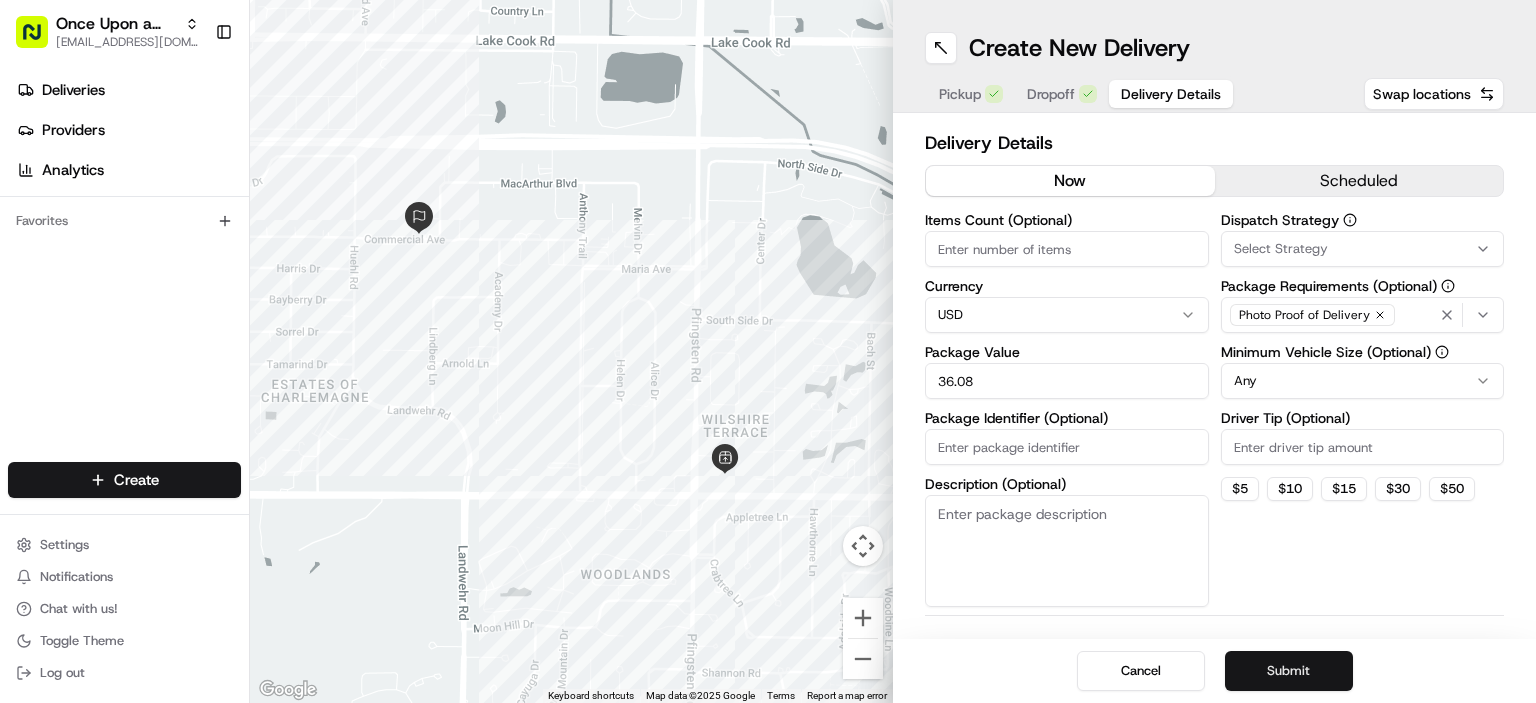 click on "Submit" at bounding box center [1289, 671] 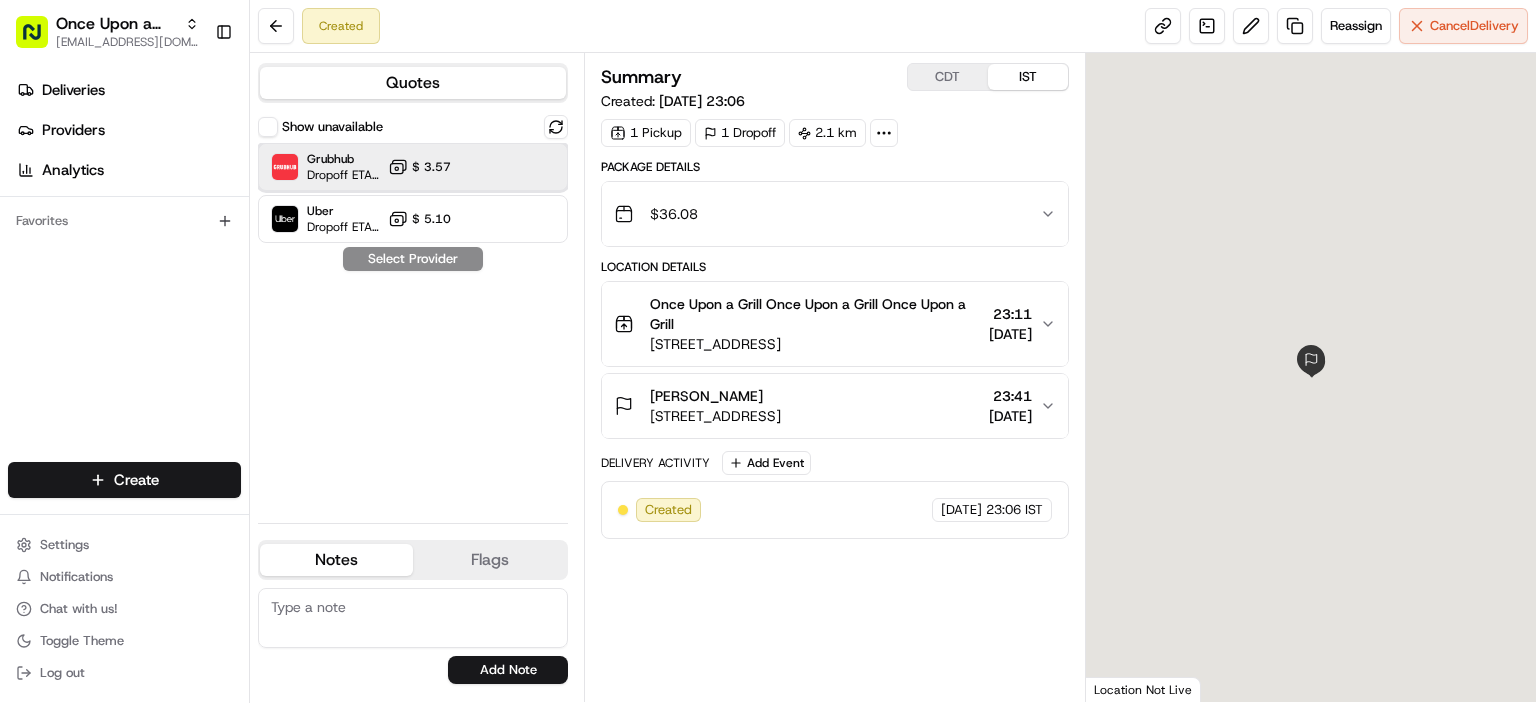 click on "Dropoff ETA   22 minutes" at bounding box center (343, 175) 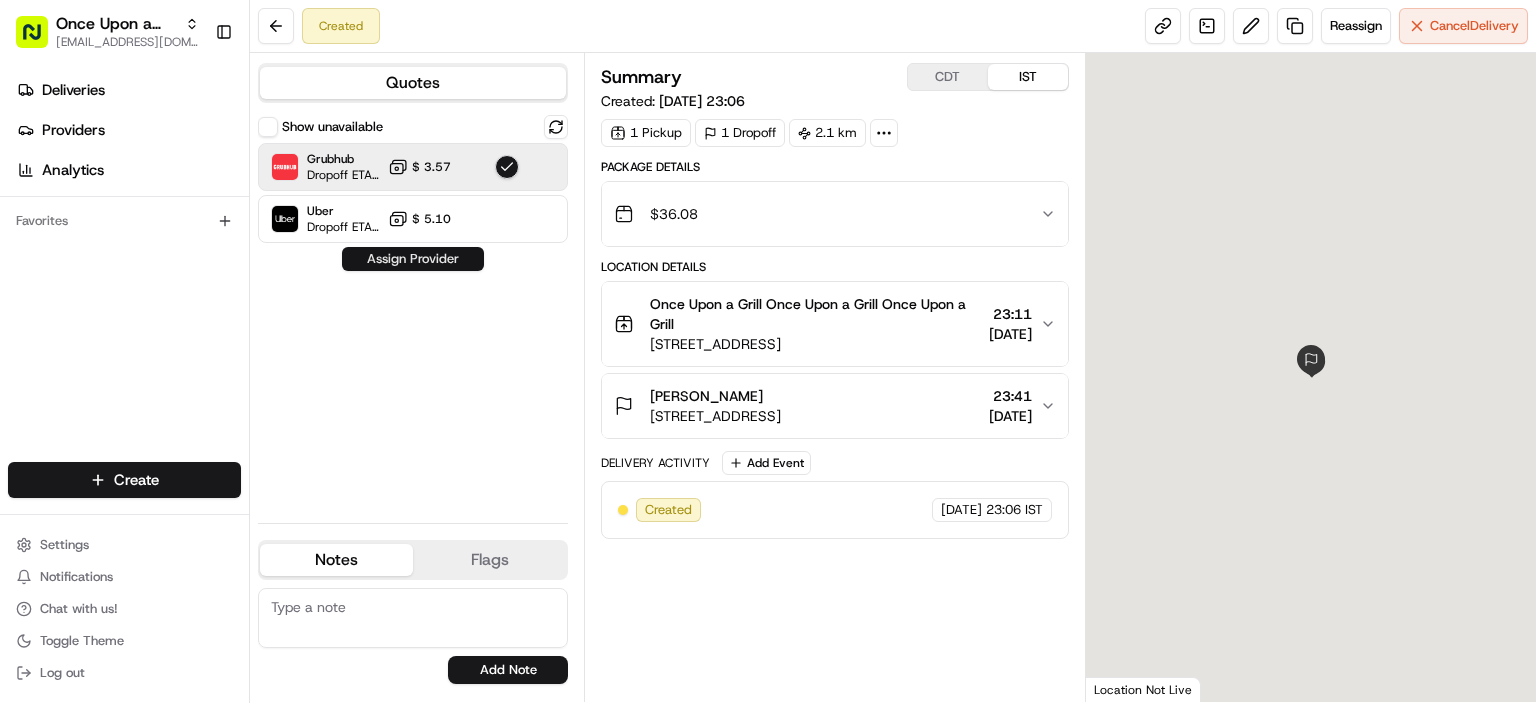 click on "Assign Provider" at bounding box center [413, 259] 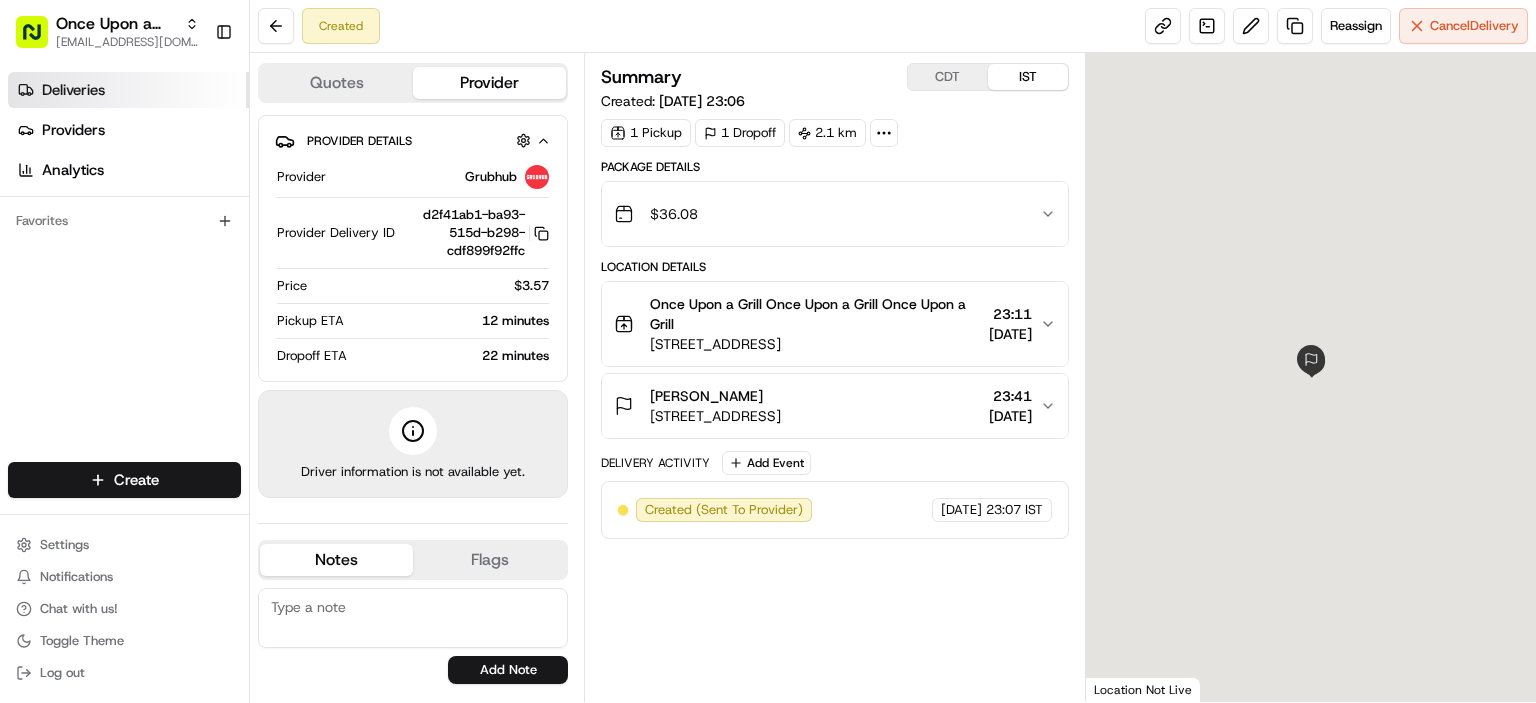 click on "Deliveries" at bounding box center (73, 90) 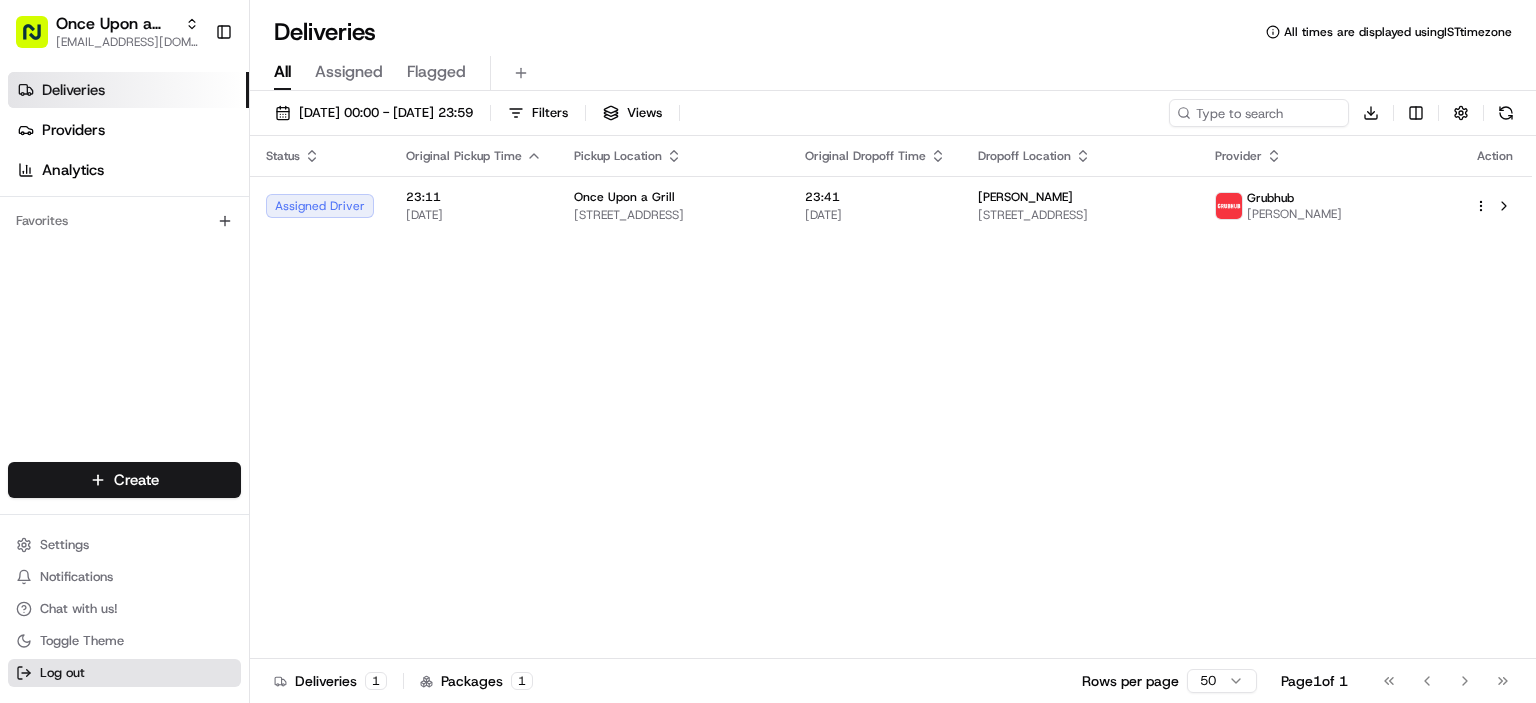 click on "Log out" at bounding box center (62, 673) 